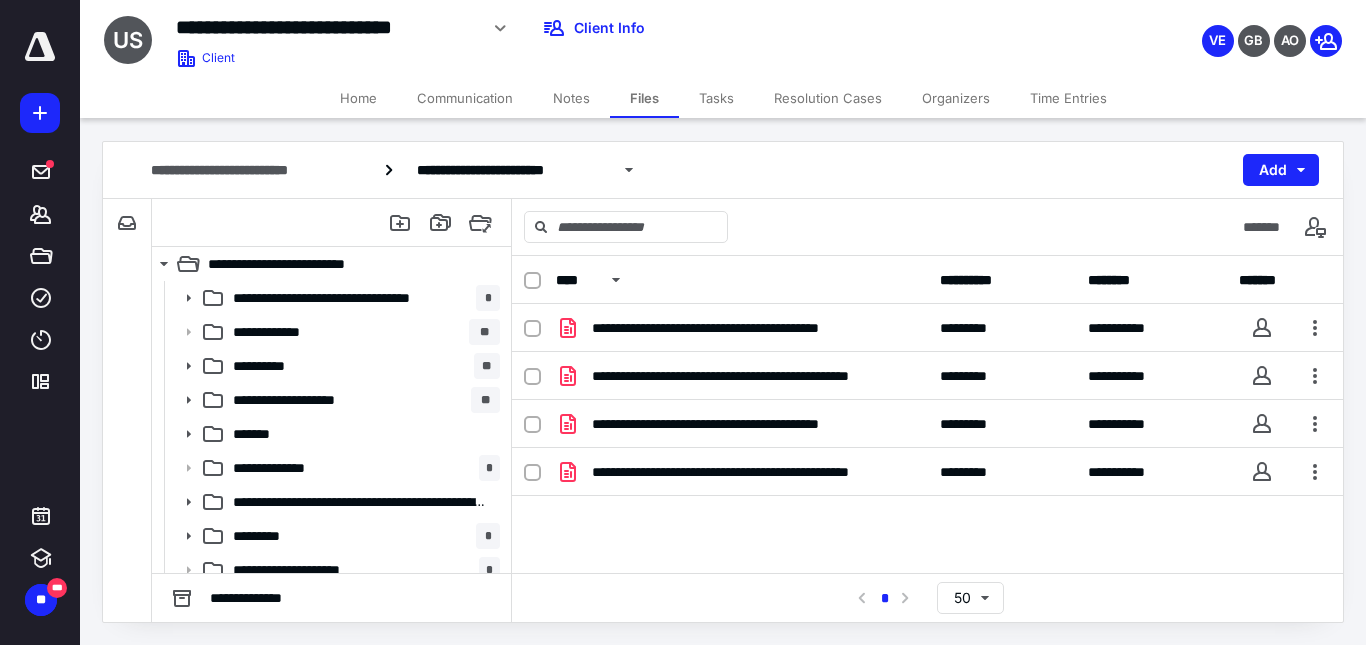scroll, scrollTop: 0, scrollLeft: 0, axis: both 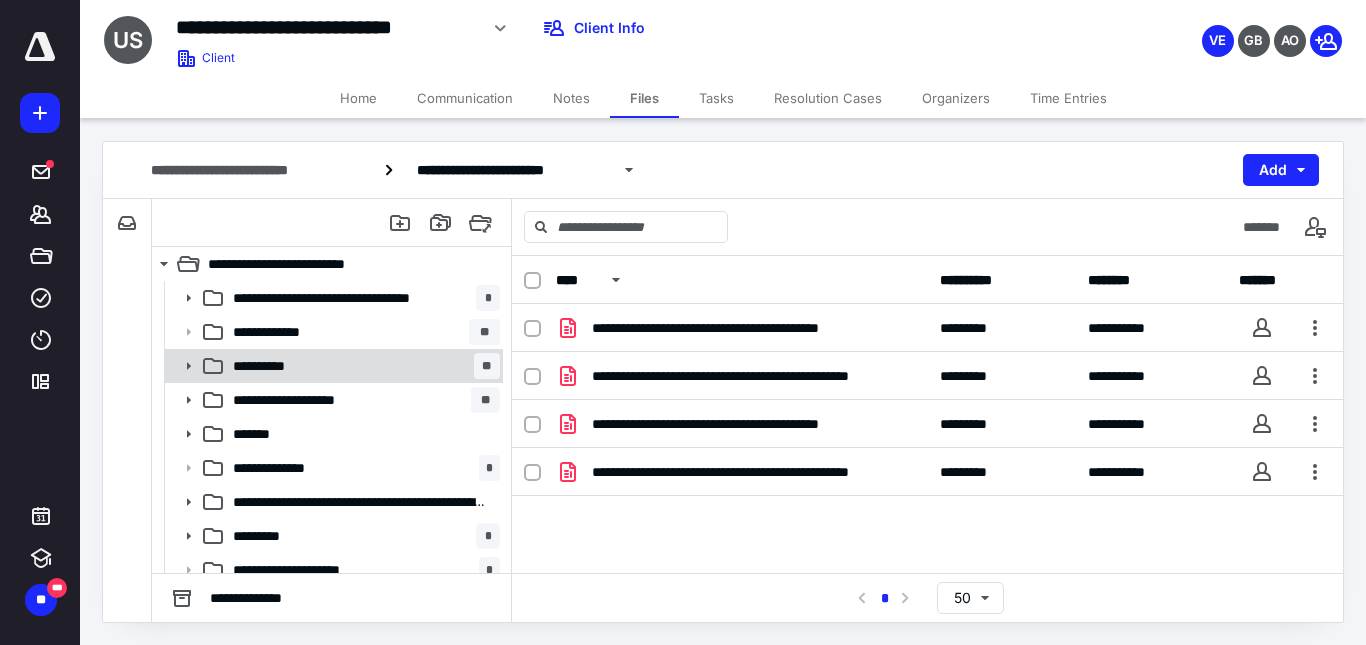 click on "**********" at bounding box center (273, 366) 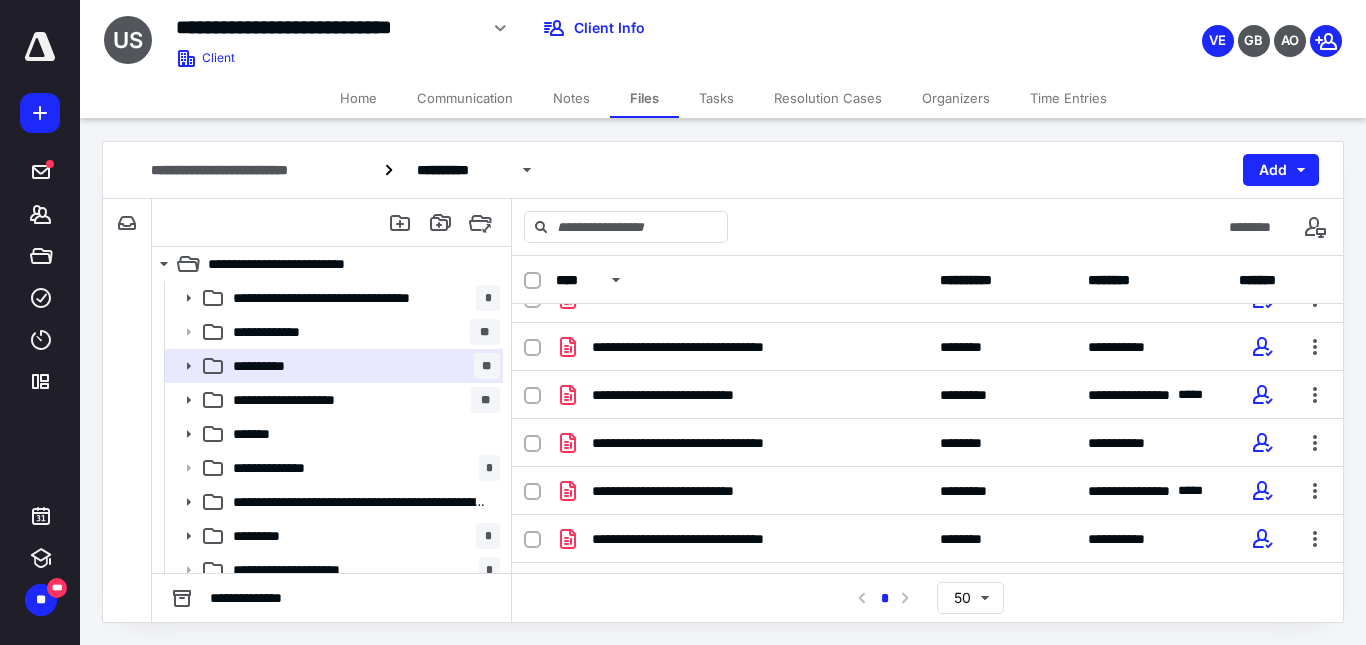 scroll, scrollTop: 355, scrollLeft: 0, axis: vertical 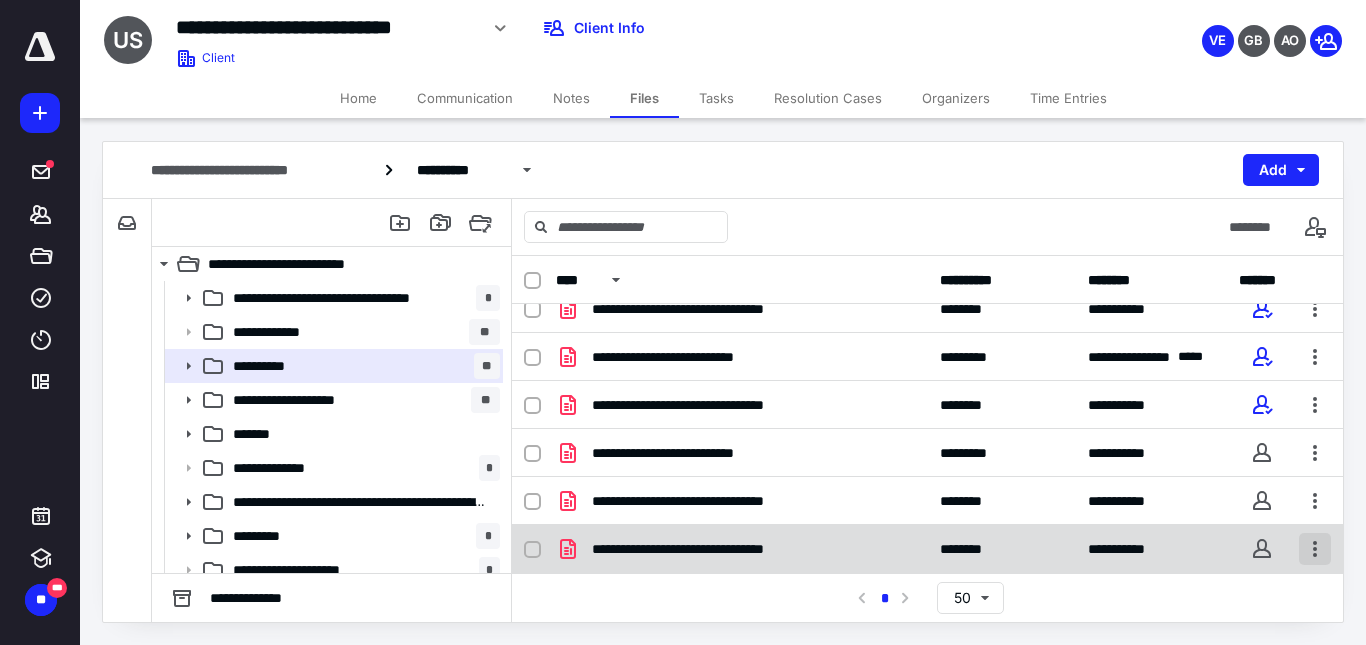 click at bounding box center [1315, 549] 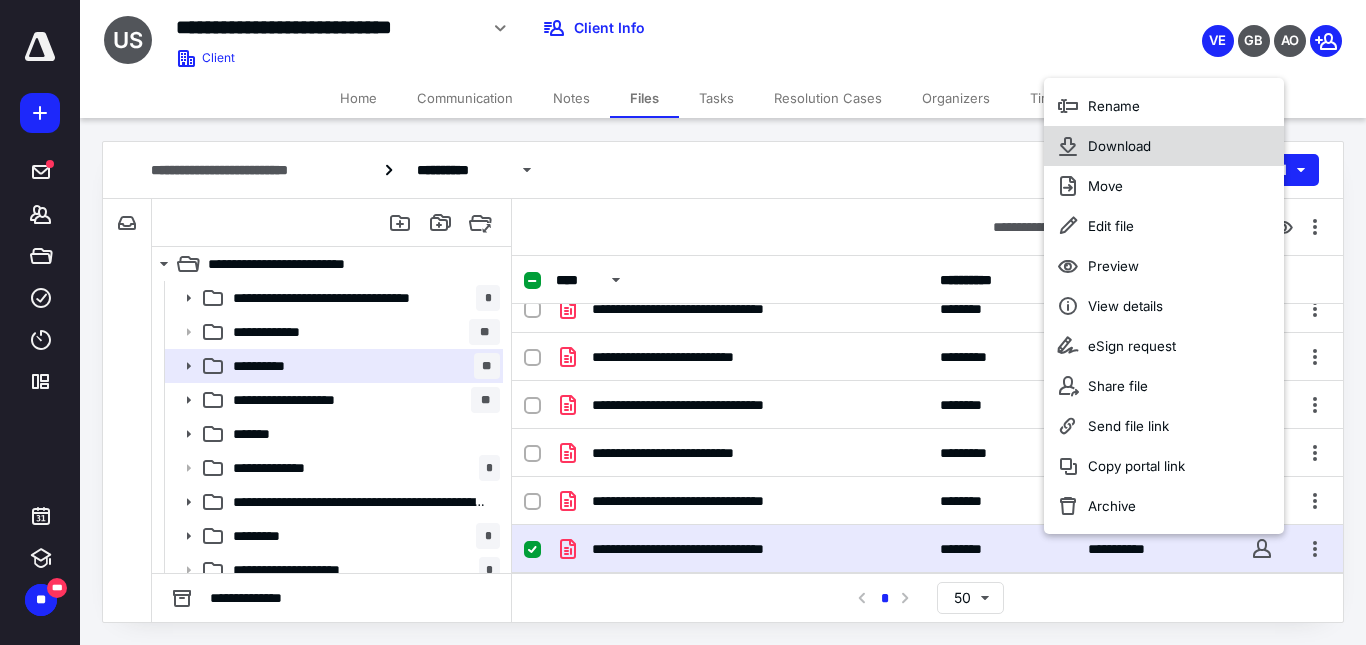 click on "Download" at bounding box center [1164, 146] 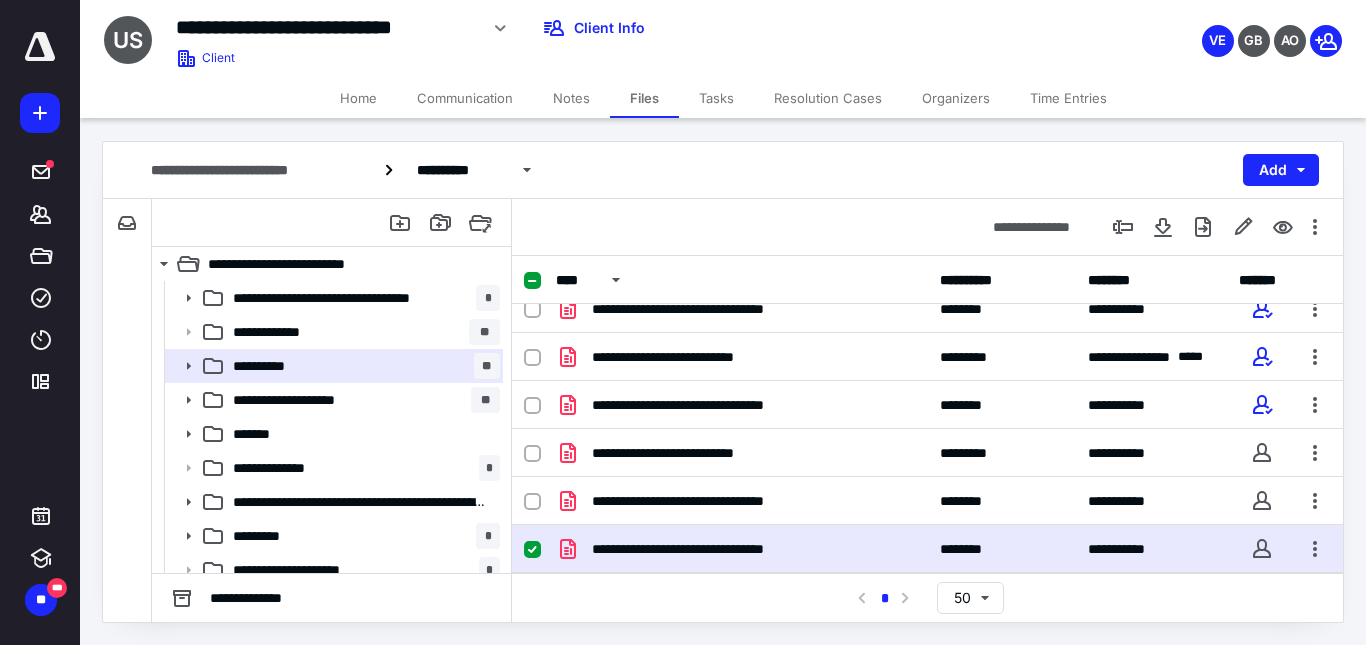 click on "**********" at bounding box center (927, 549) 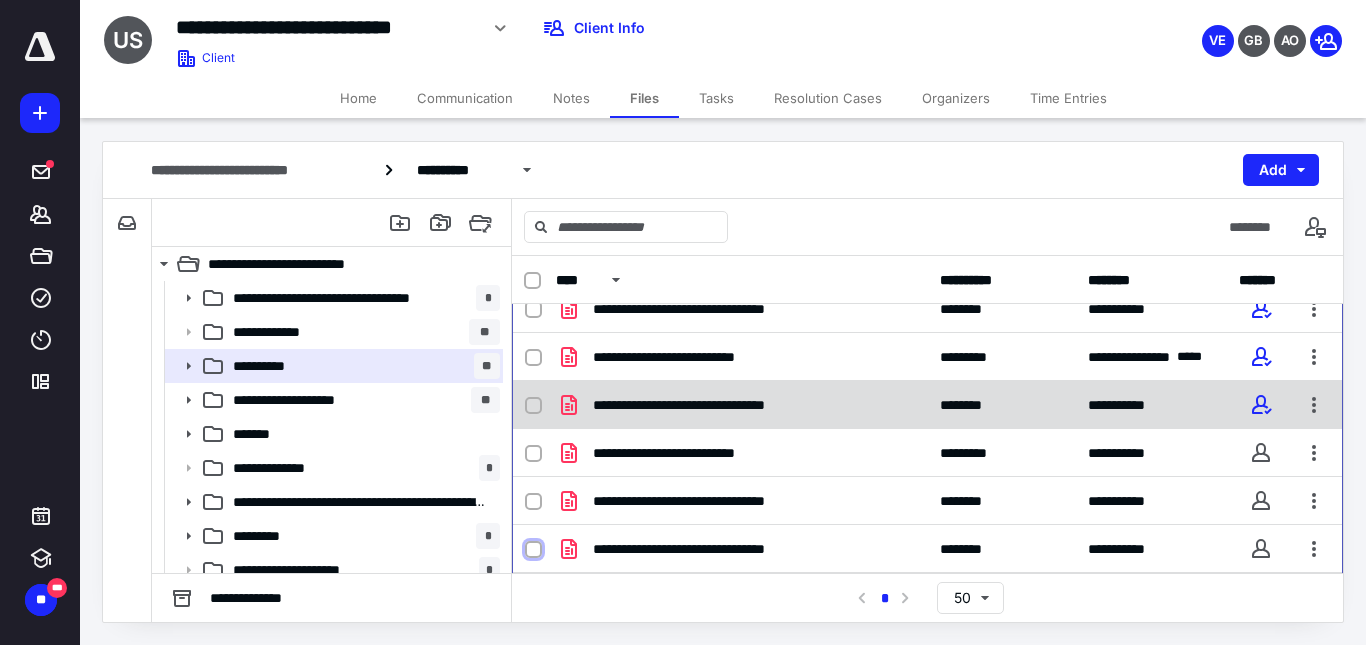 checkbox on "false" 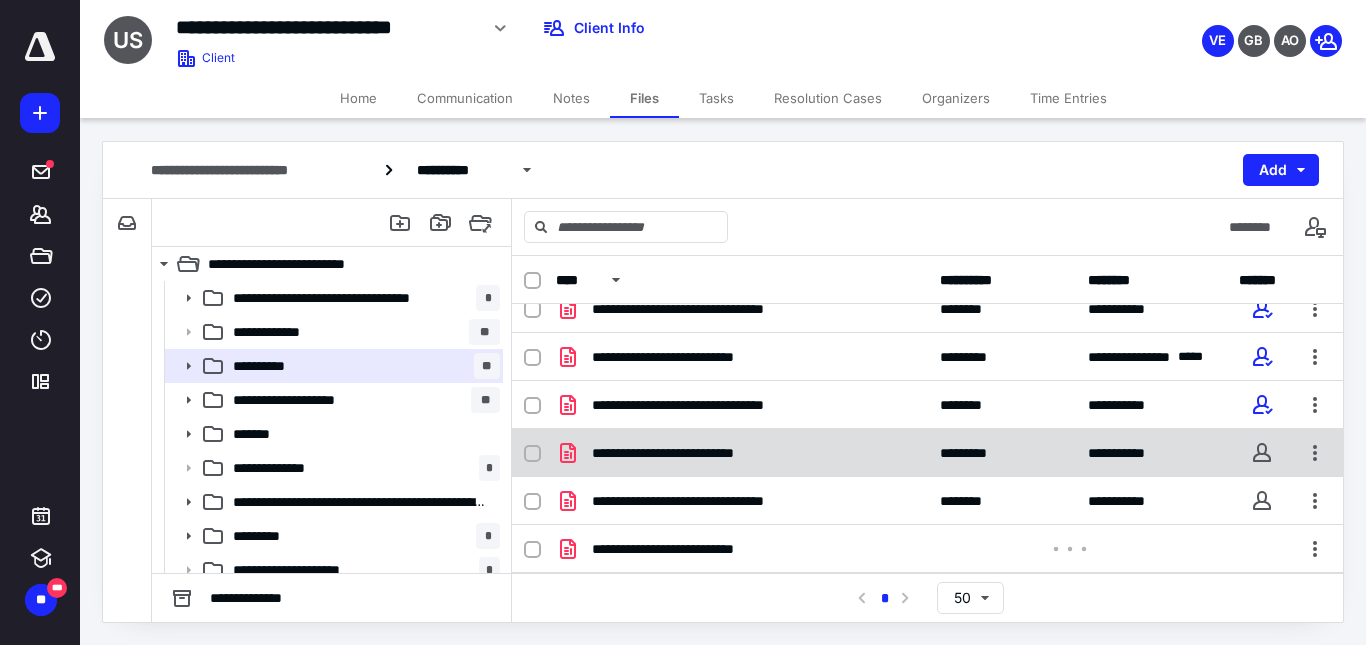 scroll, scrollTop: 403, scrollLeft: 0, axis: vertical 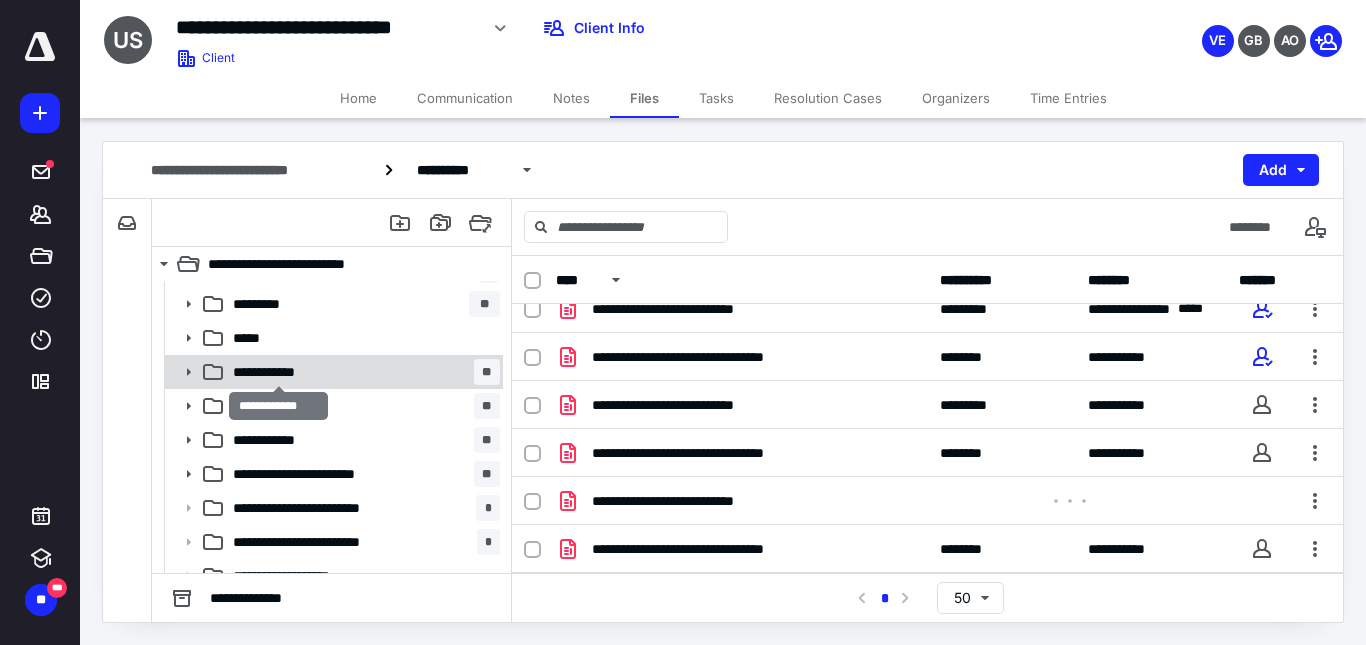 click on "**********" at bounding box center [279, 372] 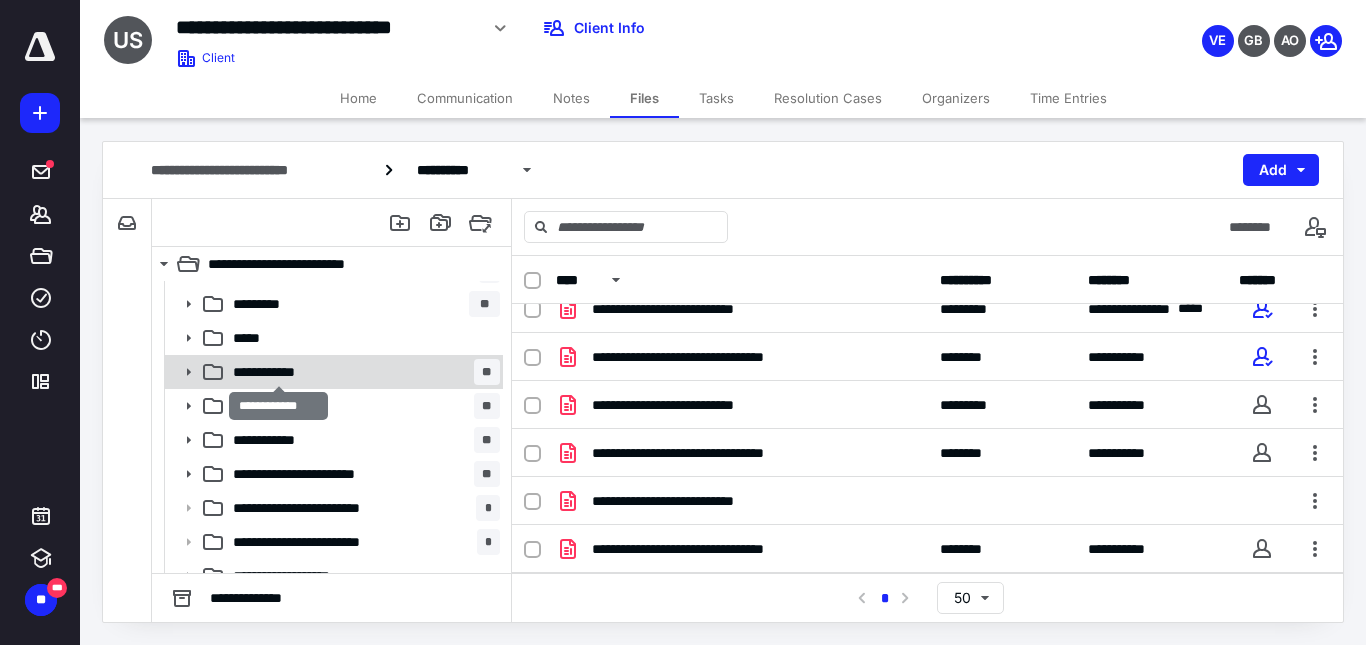scroll, scrollTop: 0, scrollLeft: 0, axis: both 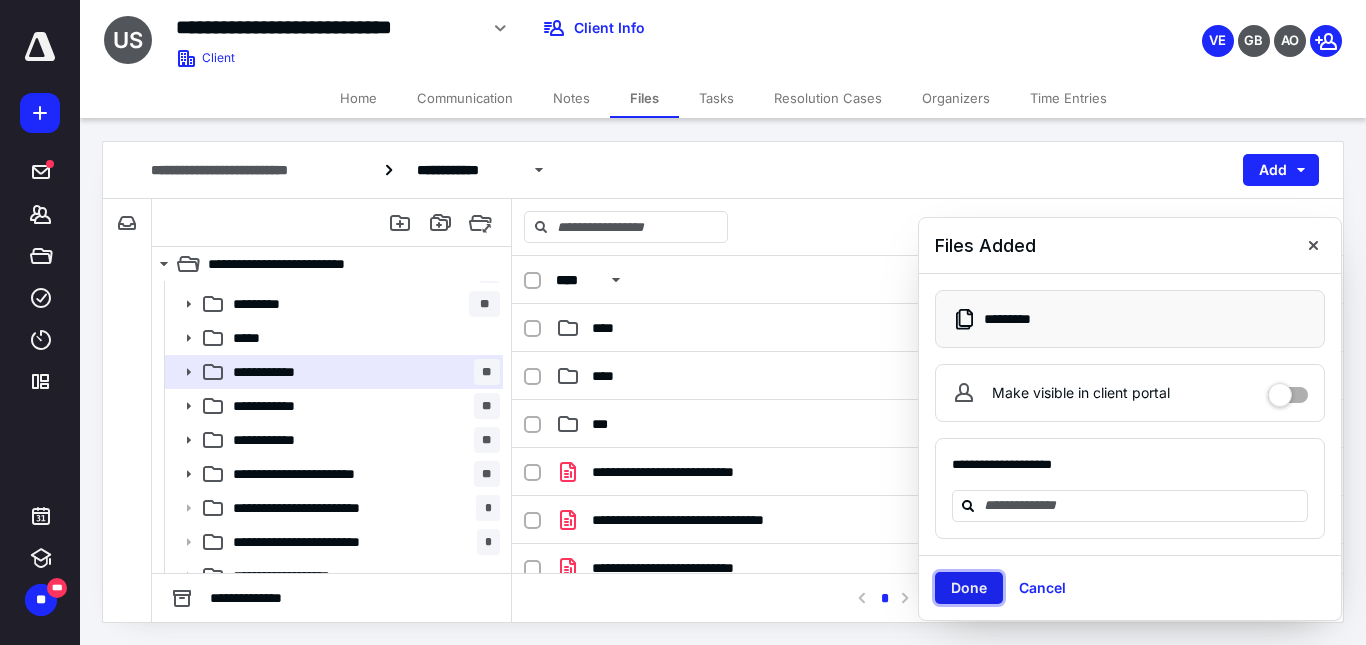 click on "Done" at bounding box center (969, 588) 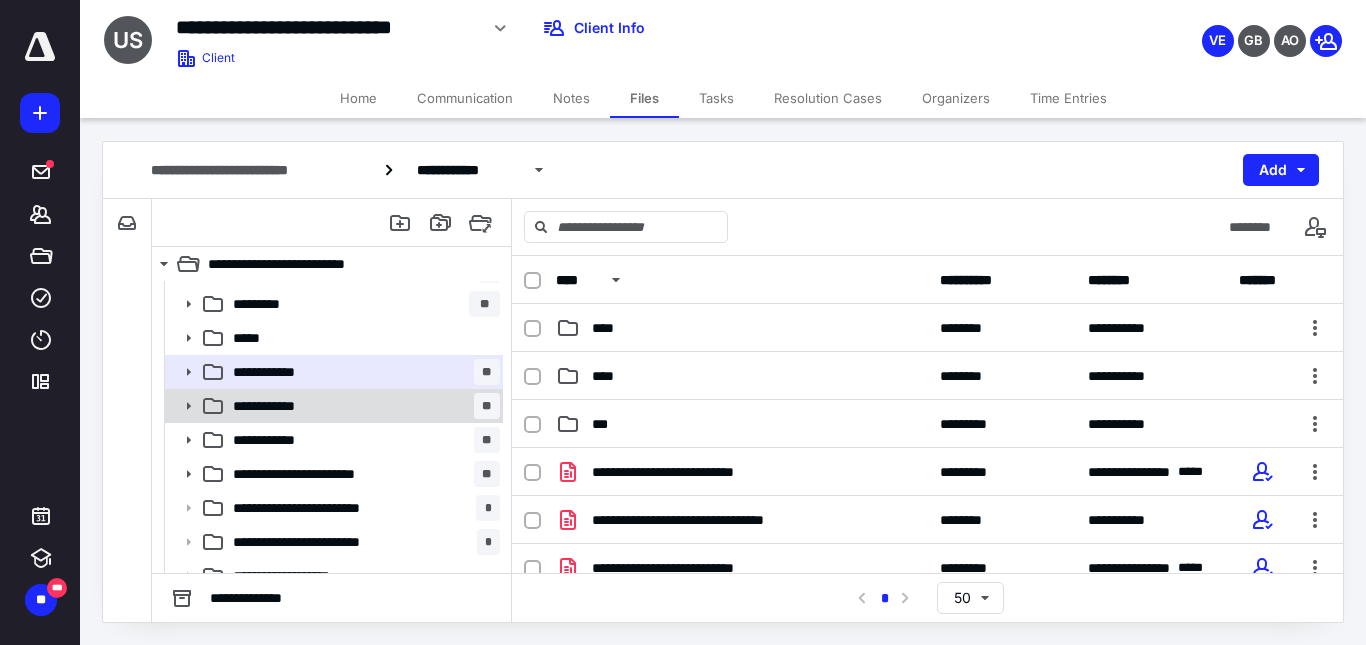 click on "**********" at bounding box center [280, 406] 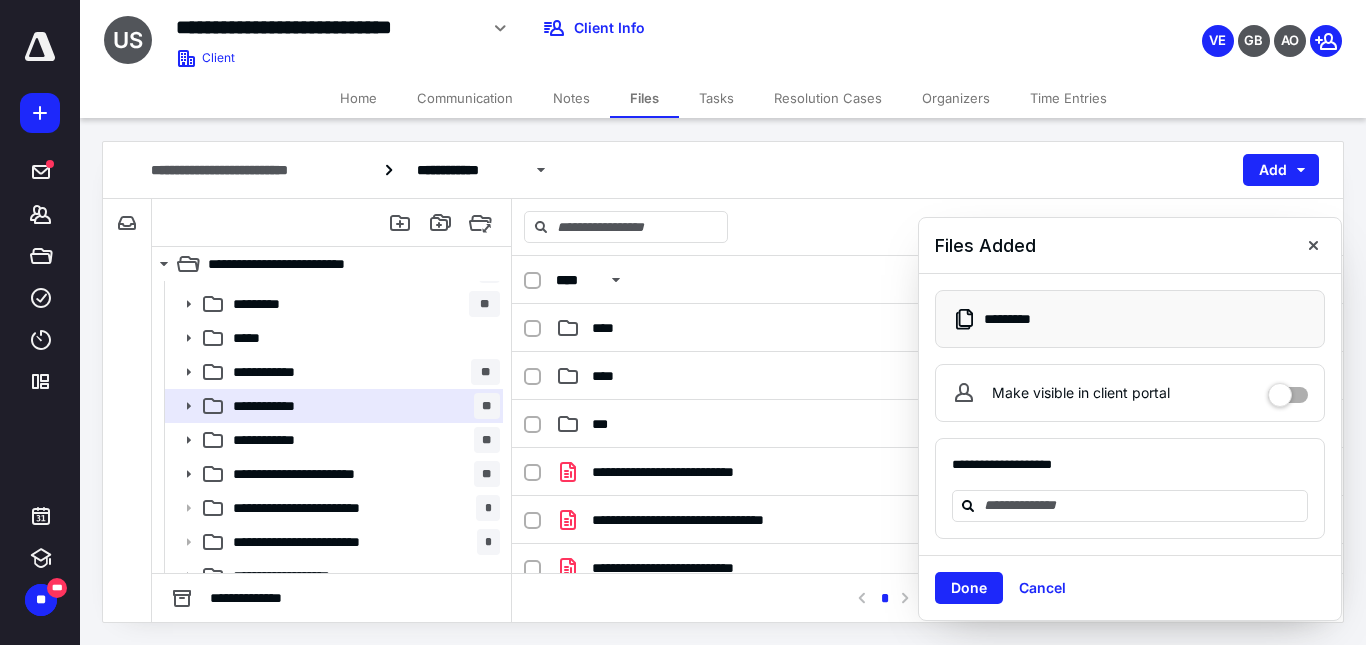 scroll, scrollTop: 100, scrollLeft: 0, axis: vertical 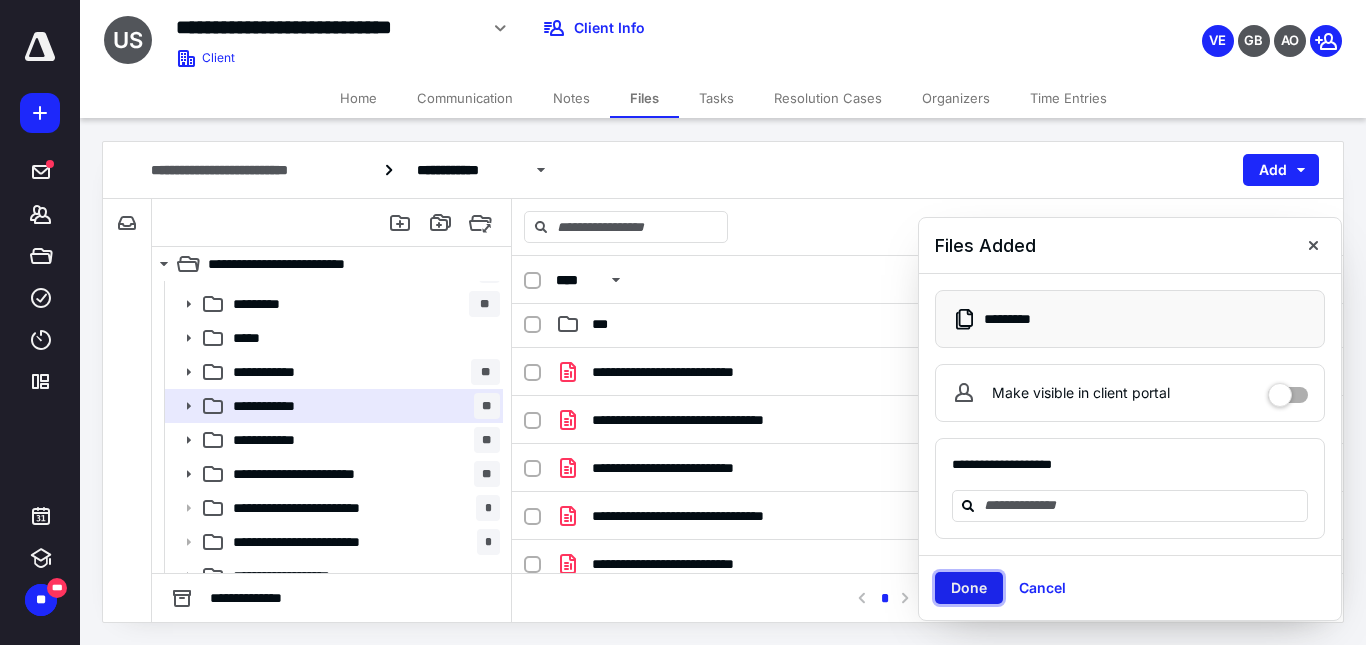 click on "Done" at bounding box center [969, 588] 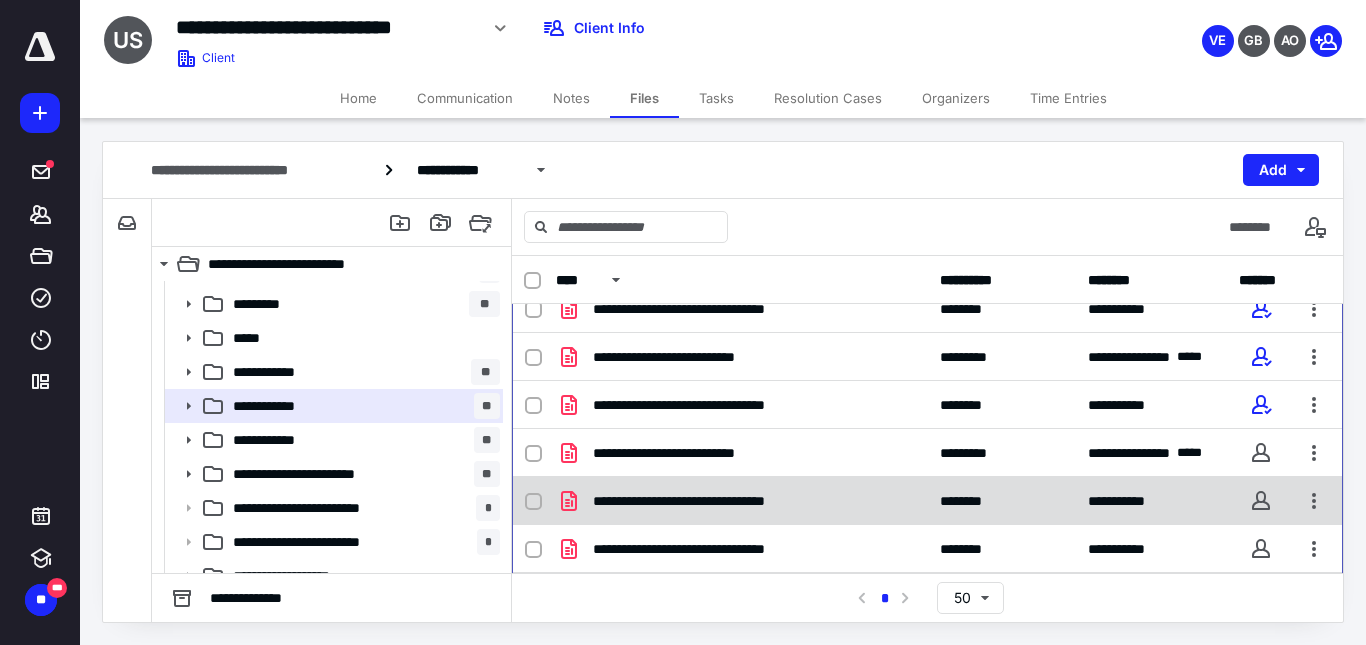 scroll, scrollTop: 403, scrollLeft: 0, axis: vertical 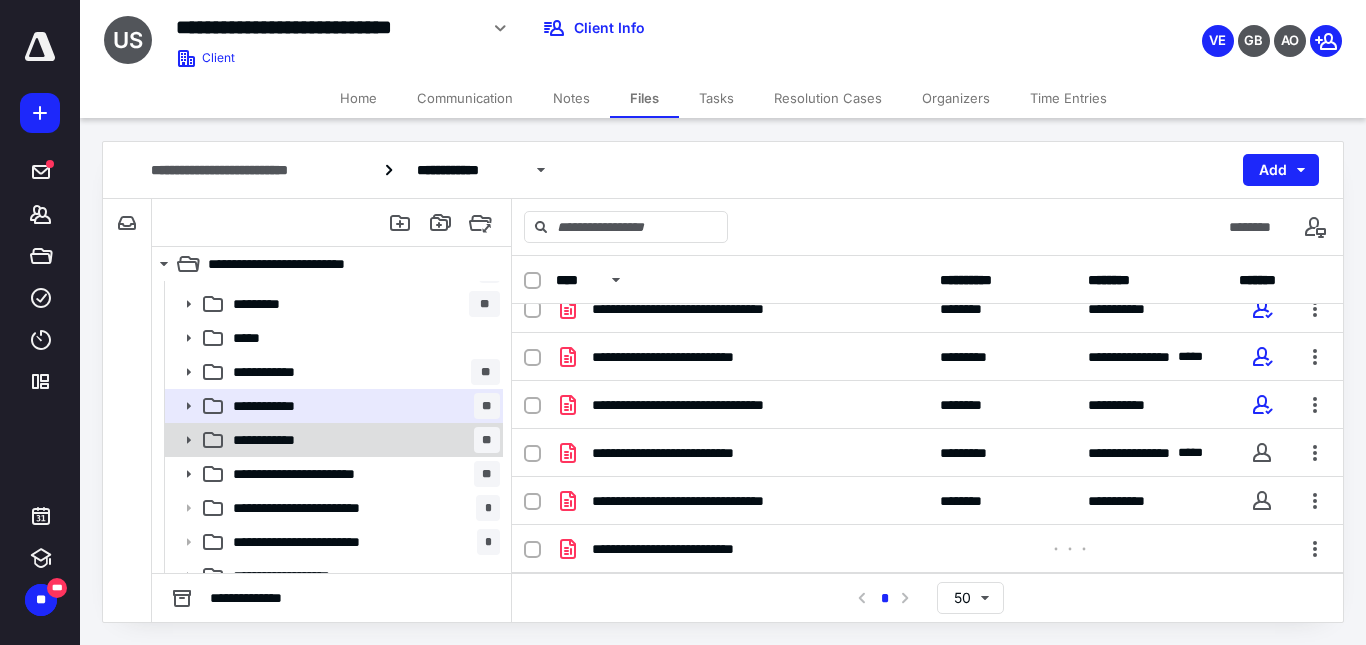 click on "**********" at bounding box center (362, 440) 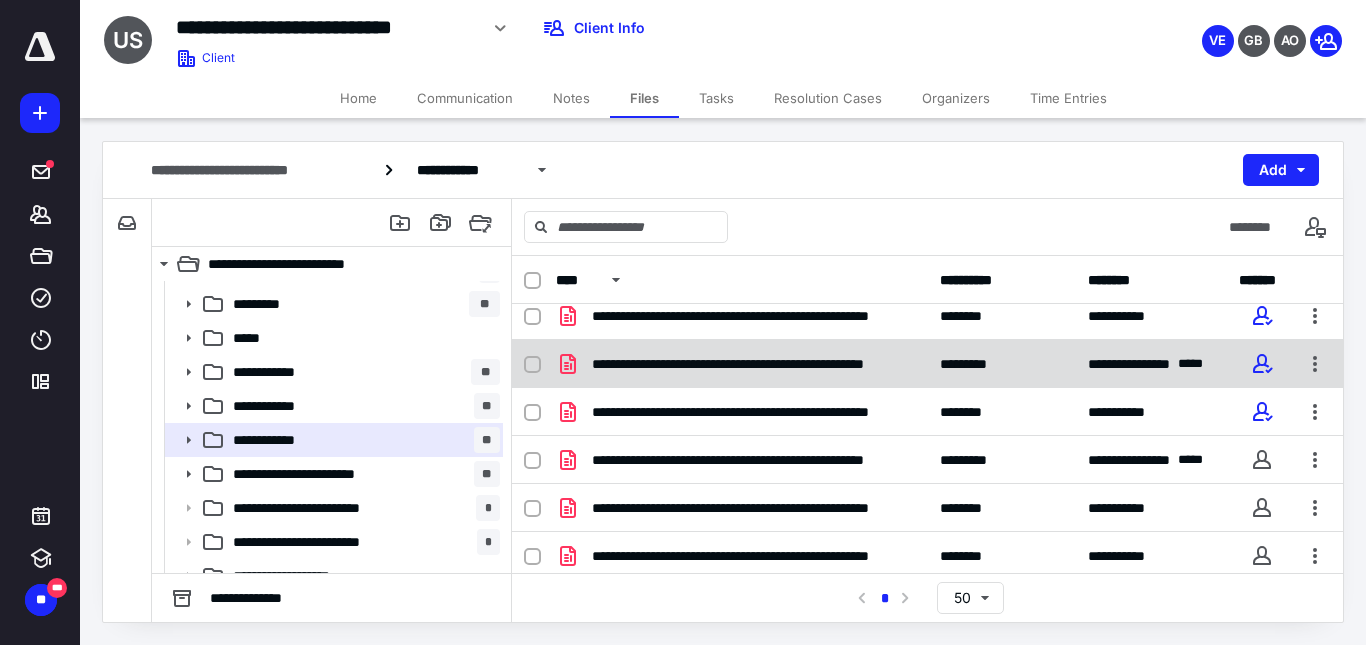 scroll, scrollTop: 307, scrollLeft: 0, axis: vertical 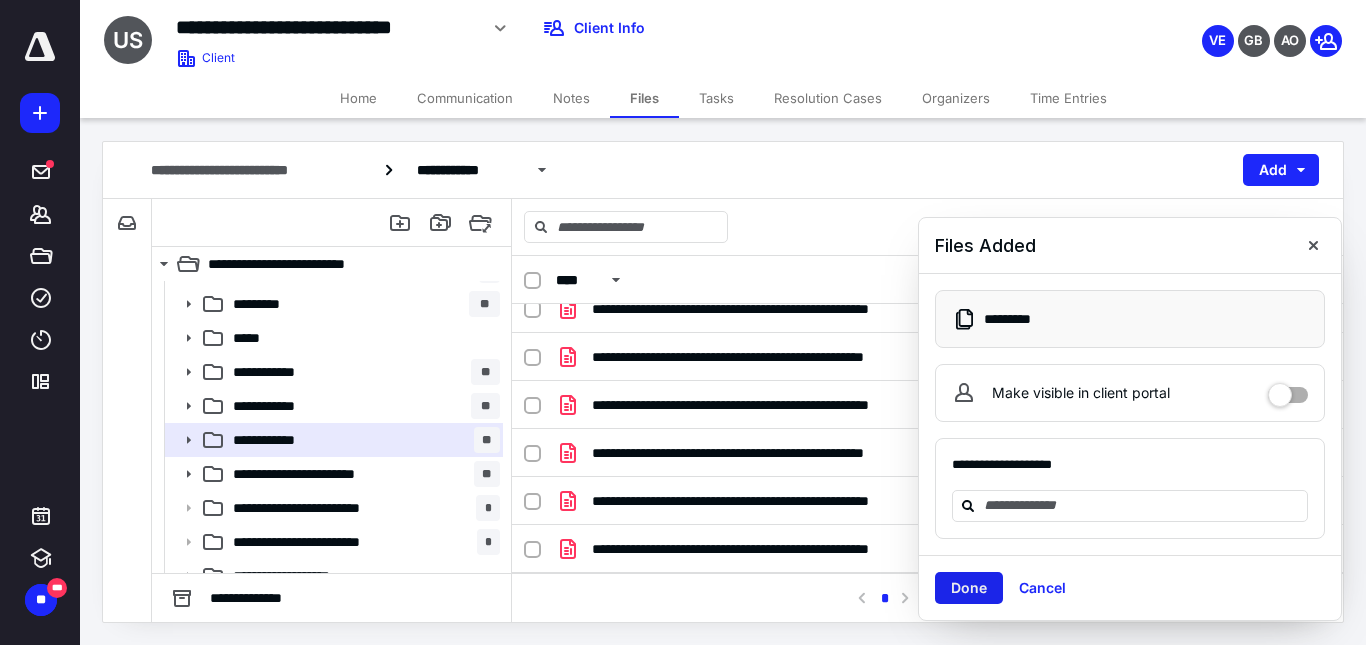 click on "Done" at bounding box center [969, 588] 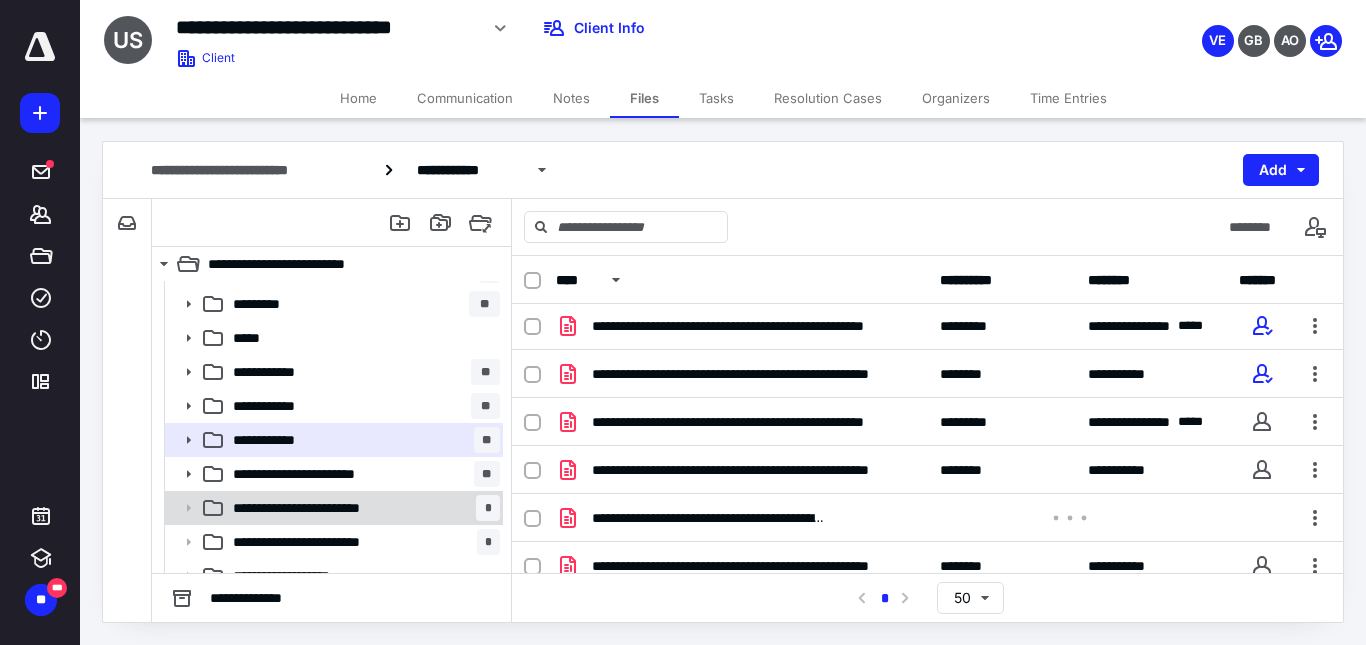 scroll, scrollTop: 355, scrollLeft: 0, axis: vertical 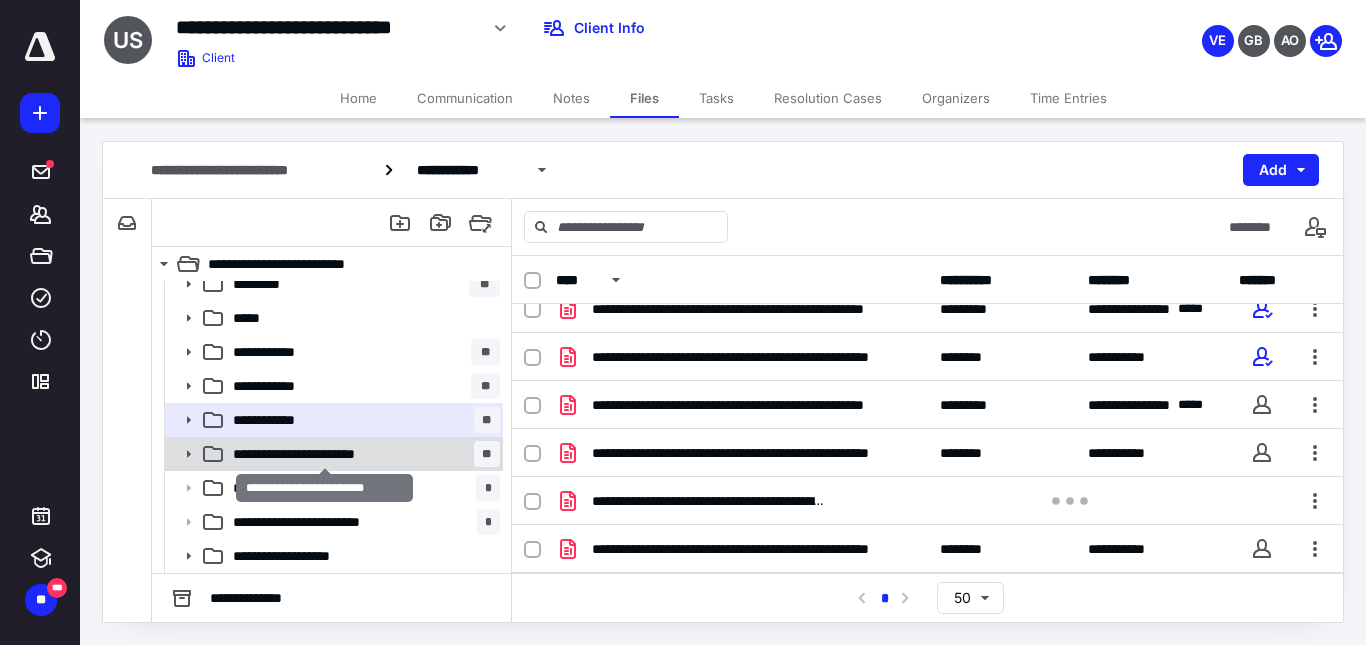 click on "**********" at bounding box center (324, 454) 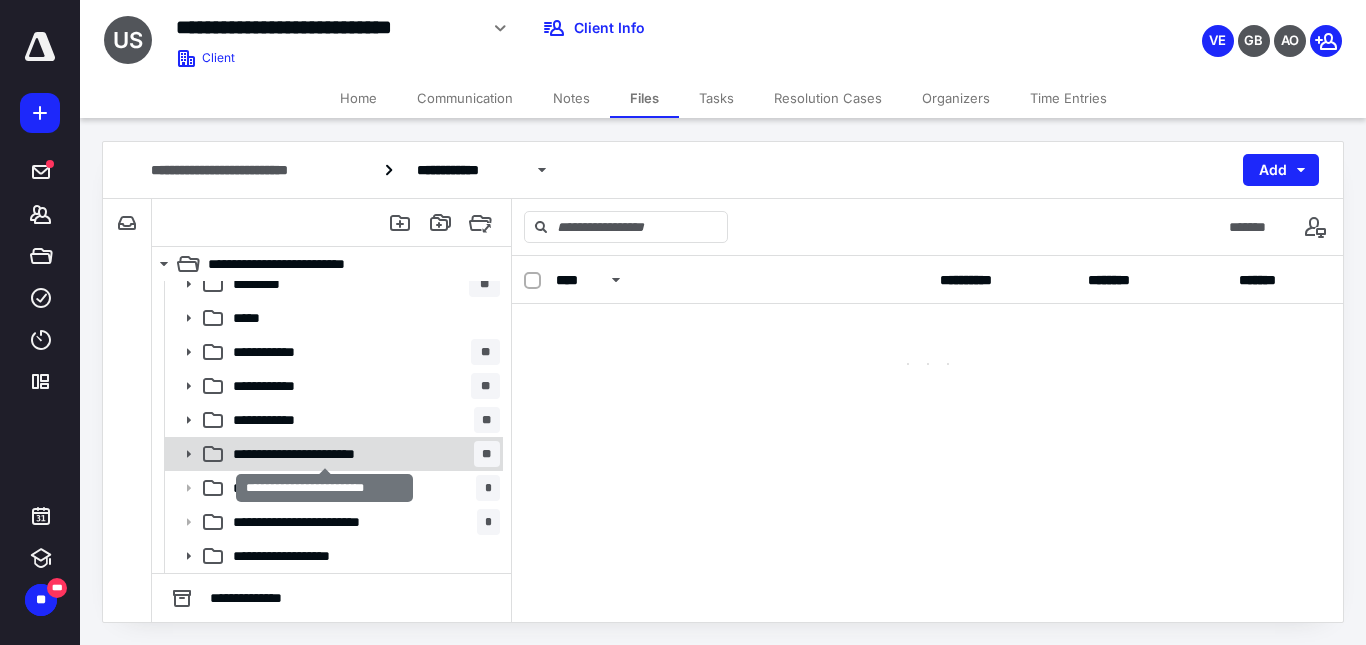 scroll, scrollTop: 0, scrollLeft: 0, axis: both 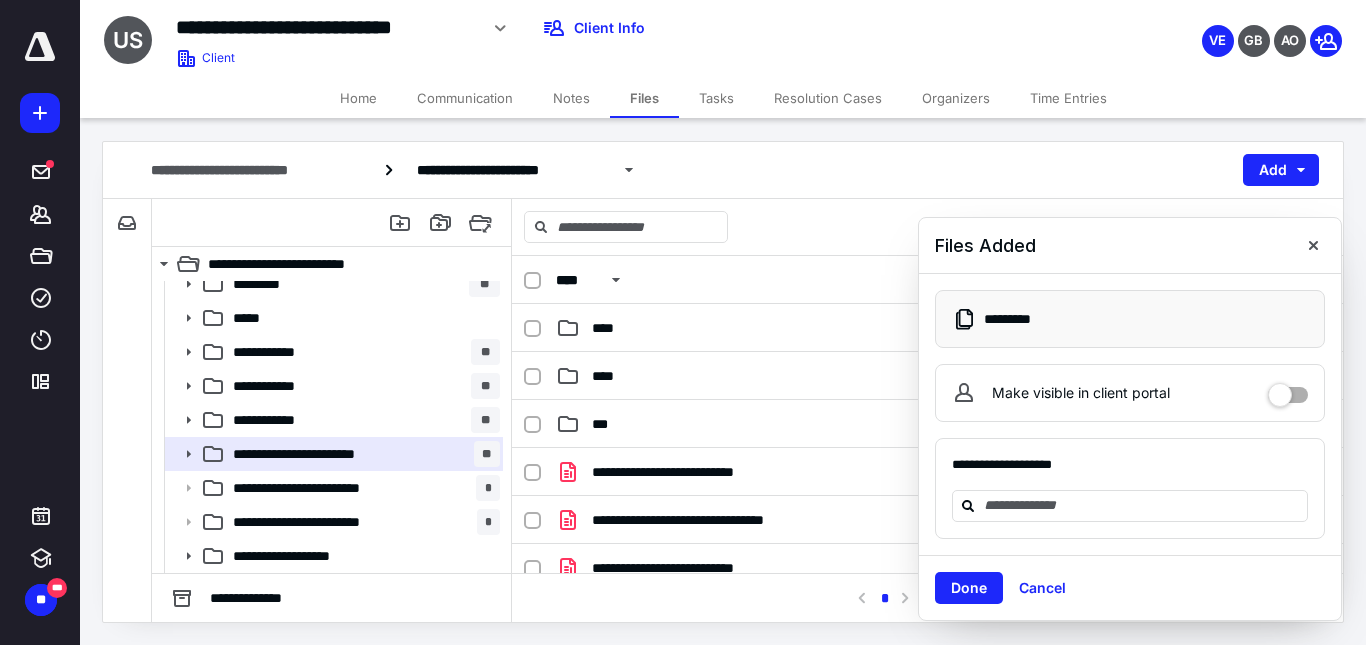 click on "Done Cancel" at bounding box center (1130, 587) 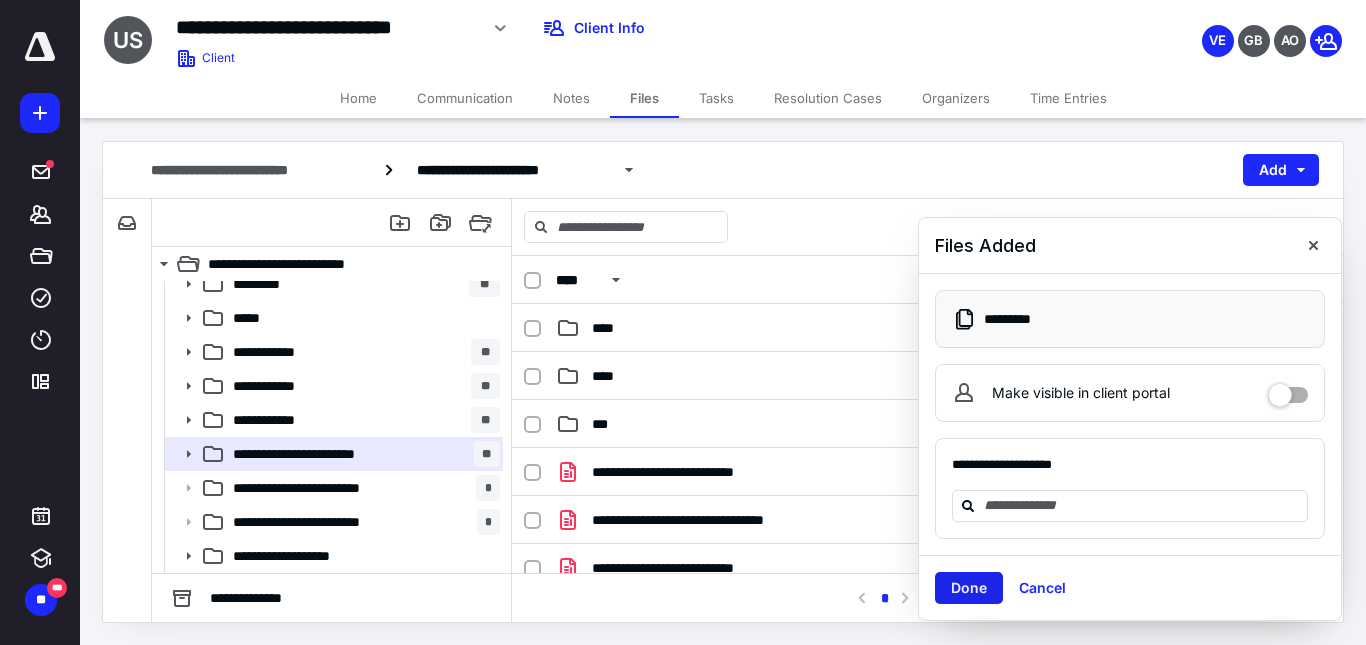 click on "Done" at bounding box center (969, 588) 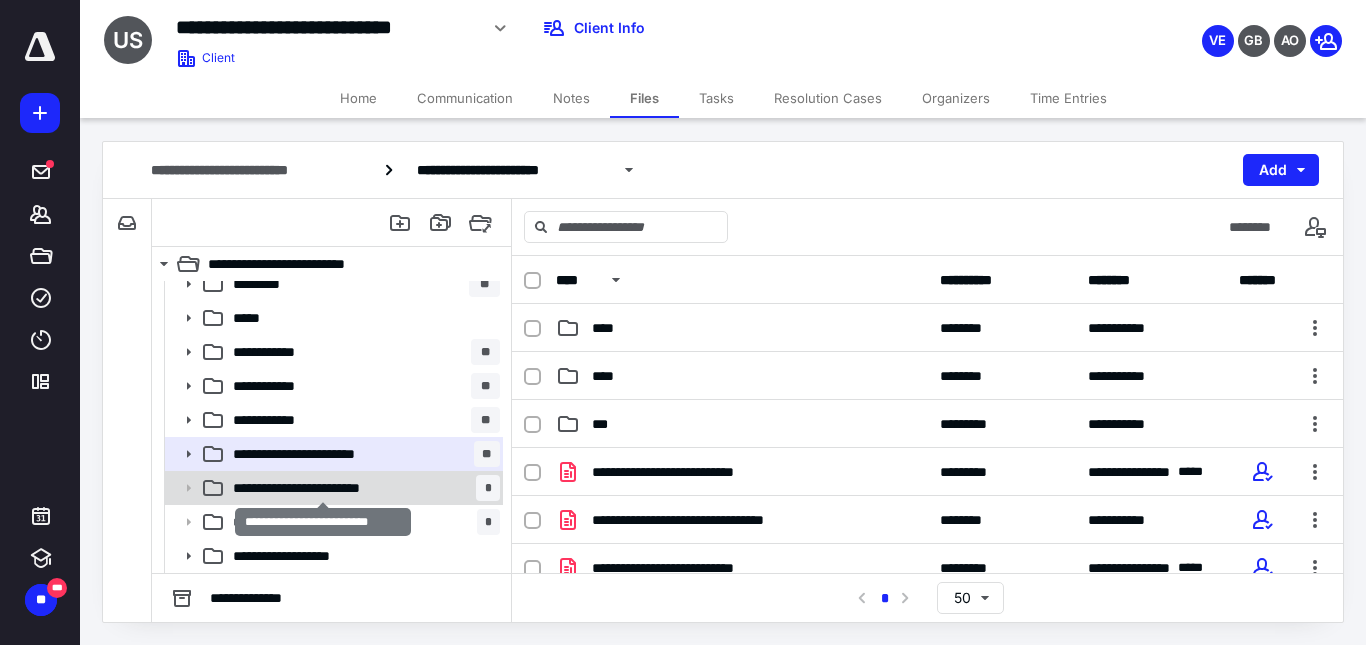 click on "**********" at bounding box center (323, 488) 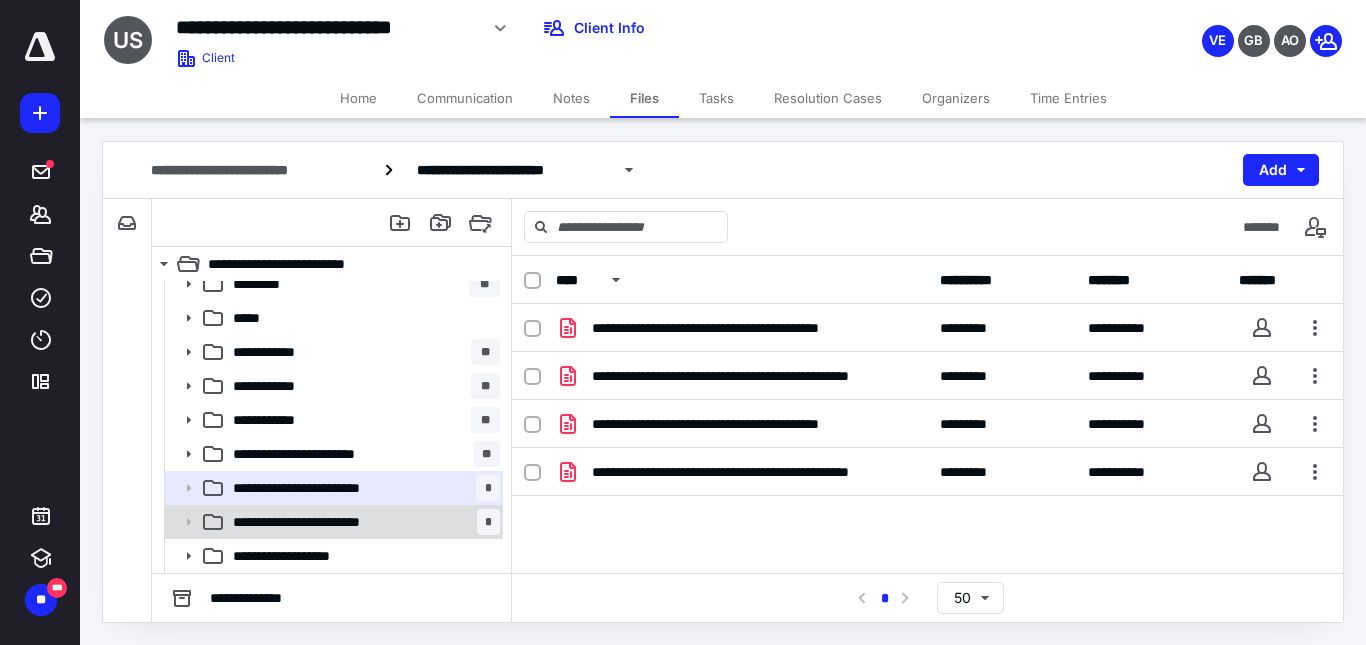 click on "**********" at bounding box center (325, 522) 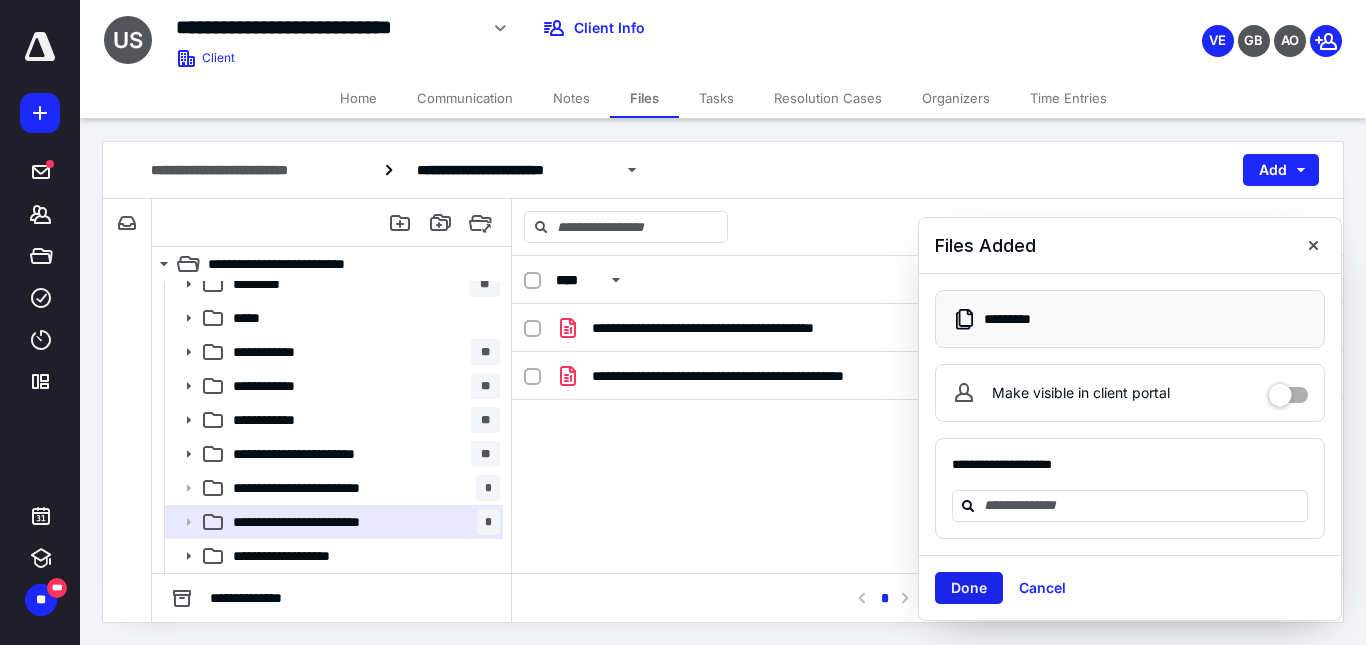 click on "Done" at bounding box center (969, 588) 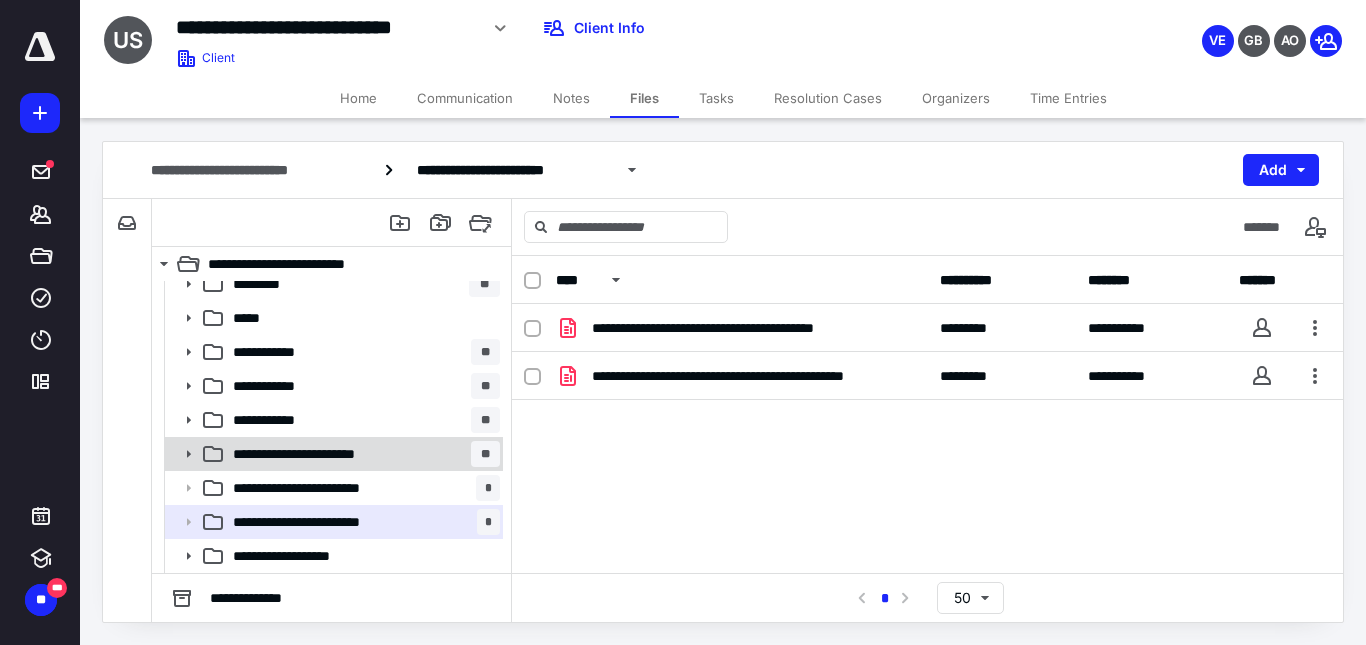 click on "**********" at bounding box center [324, 454] 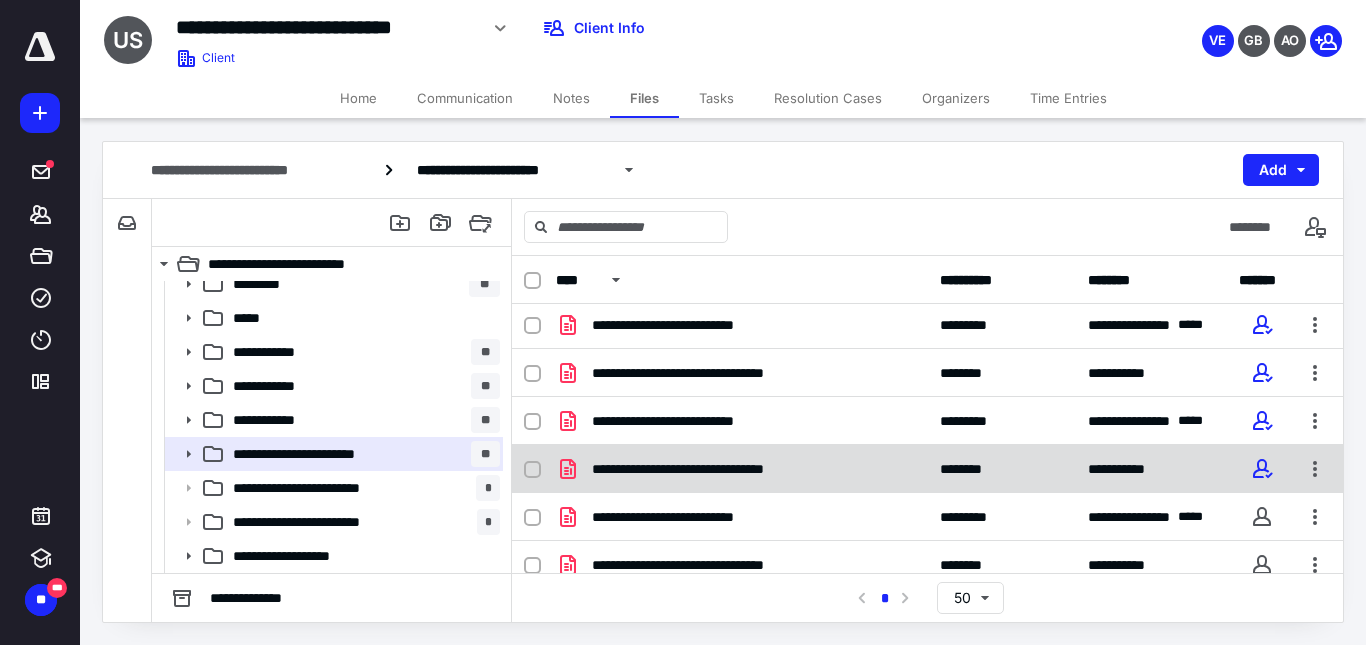 scroll, scrollTop: 451, scrollLeft: 0, axis: vertical 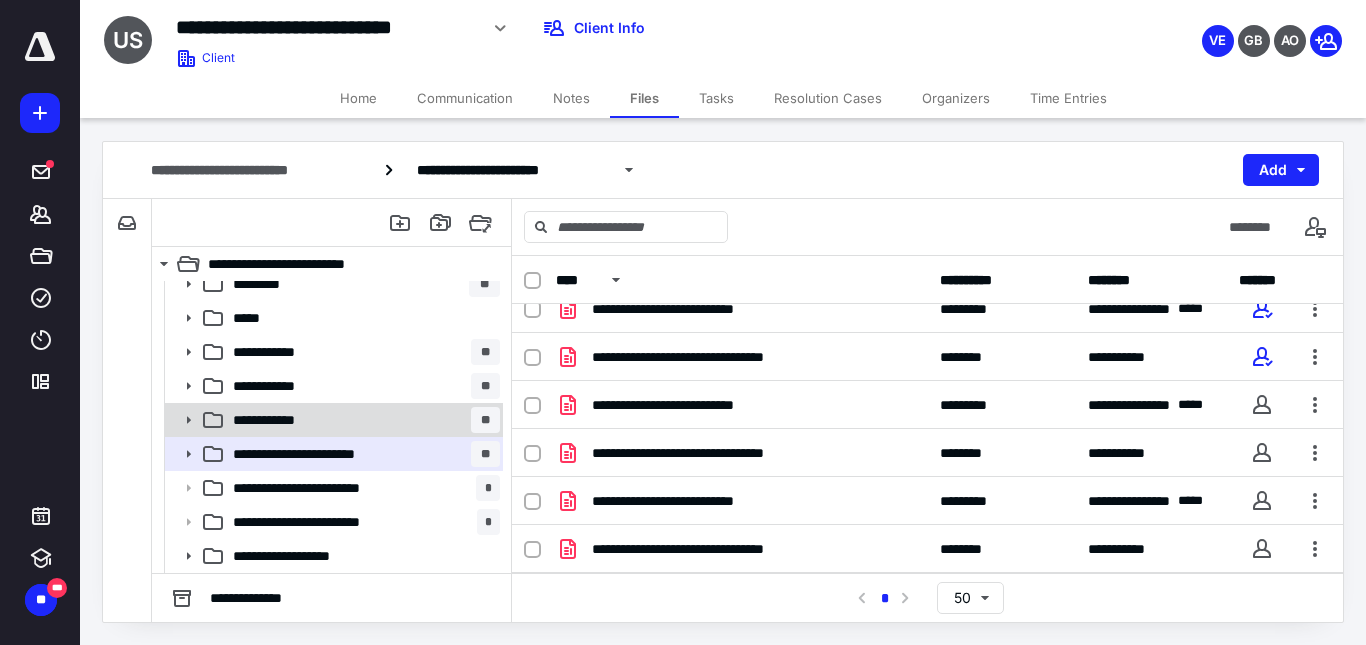 click on "**********" at bounding box center [332, 420] 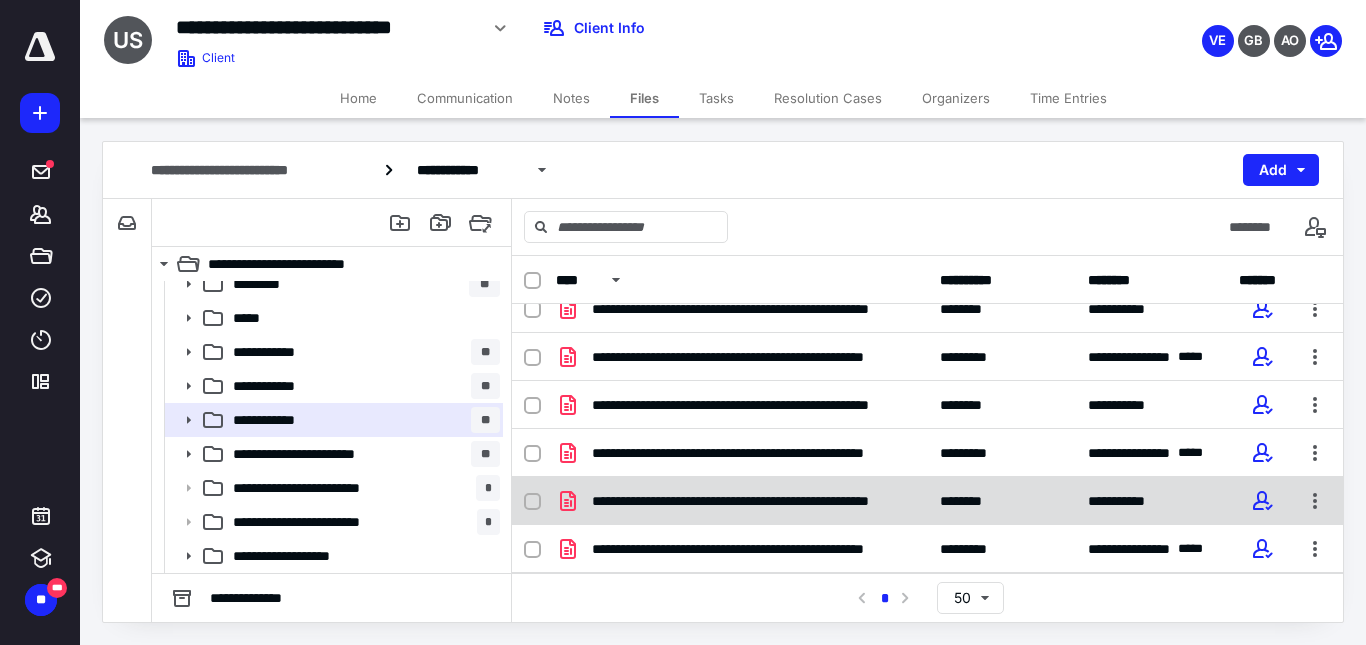 scroll, scrollTop: 355, scrollLeft: 0, axis: vertical 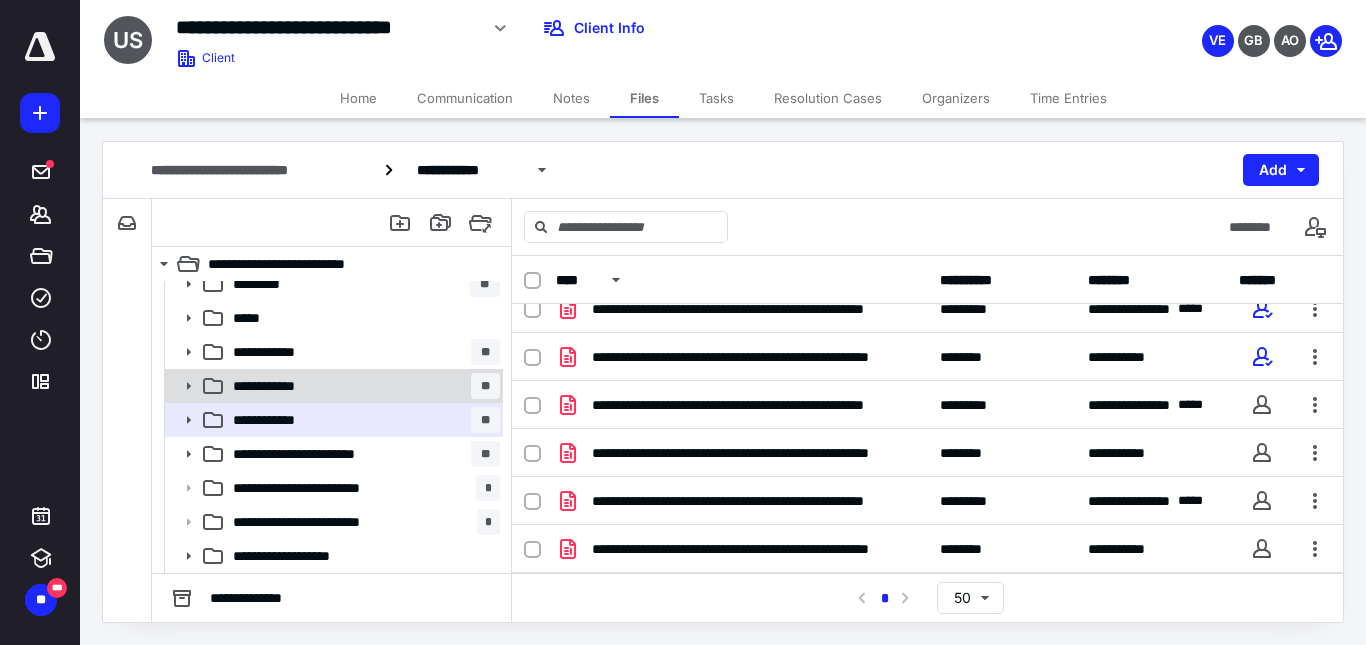 click on "**********" at bounding box center [362, 386] 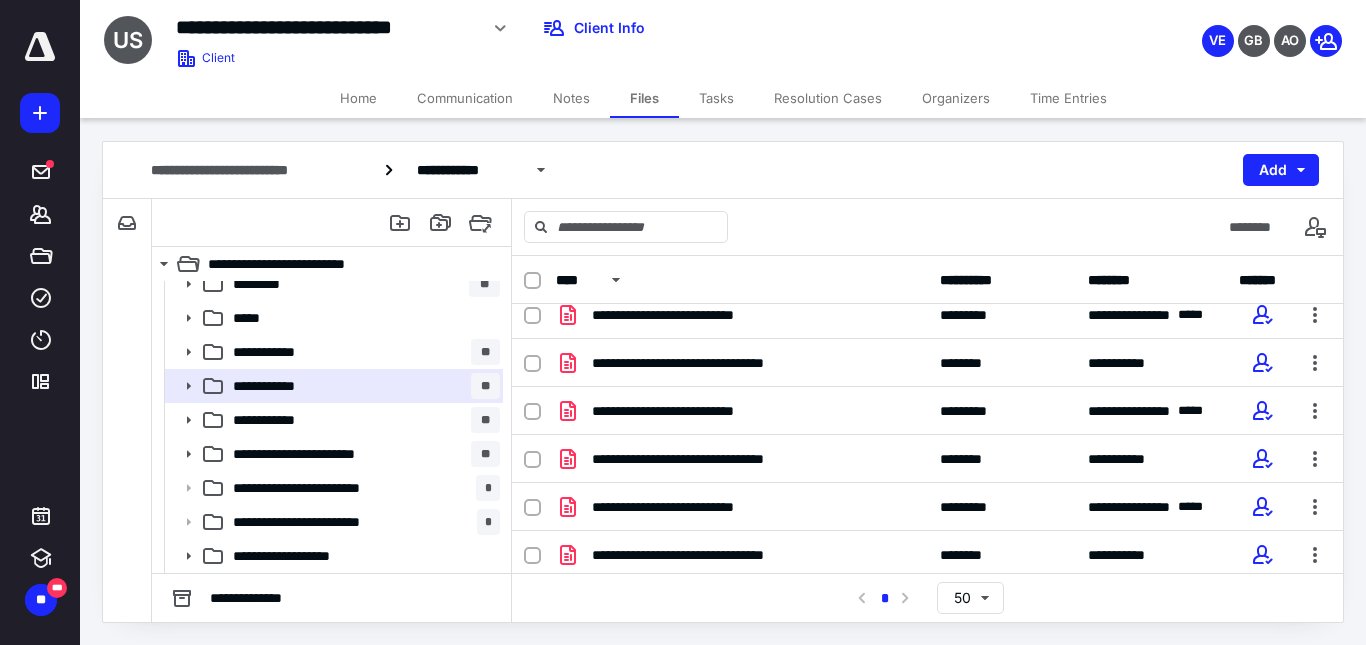 scroll, scrollTop: 451, scrollLeft: 0, axis: vertical 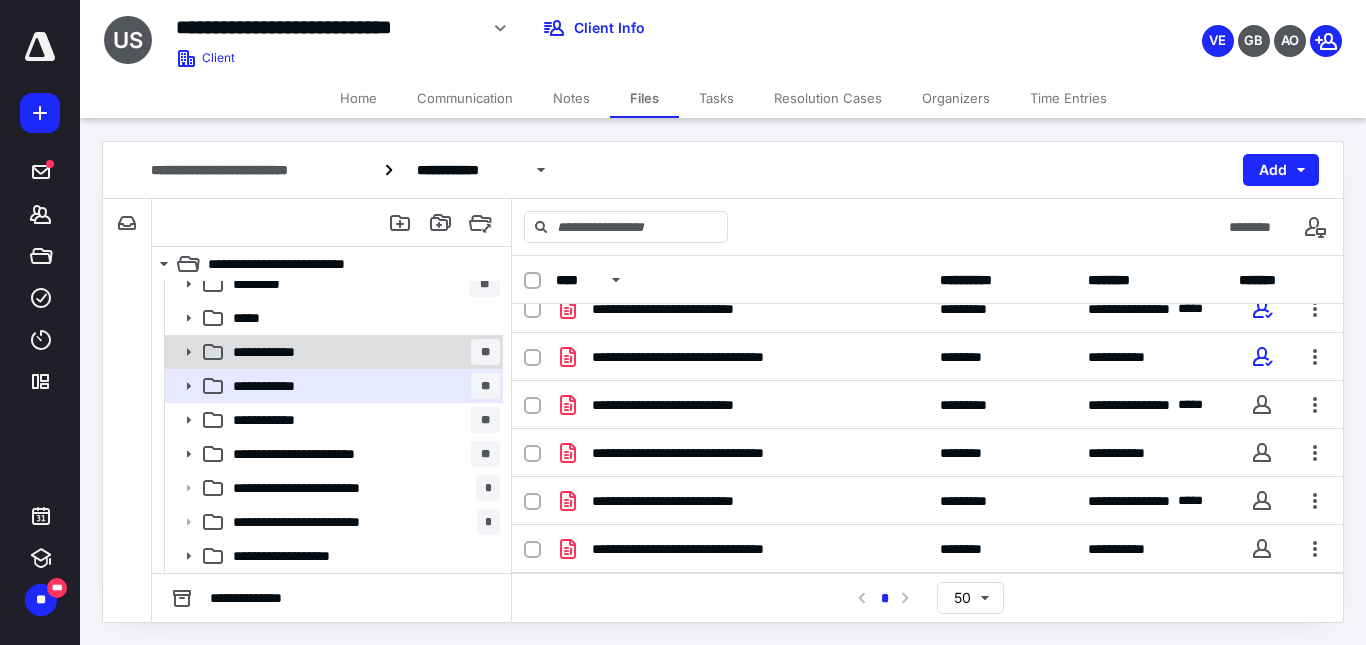 click on "**********" at bounding box center (362, 352) 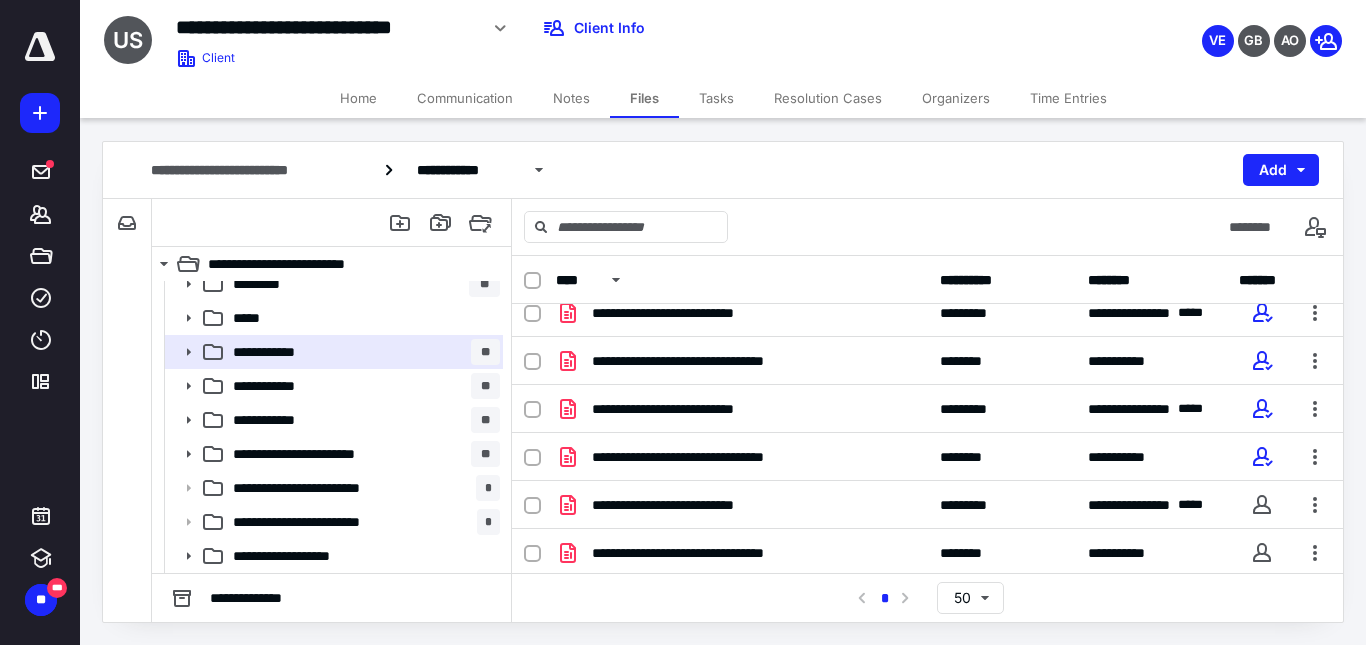 scroll, scrollTop: 451, scrollLeft: 0, axis: vertical 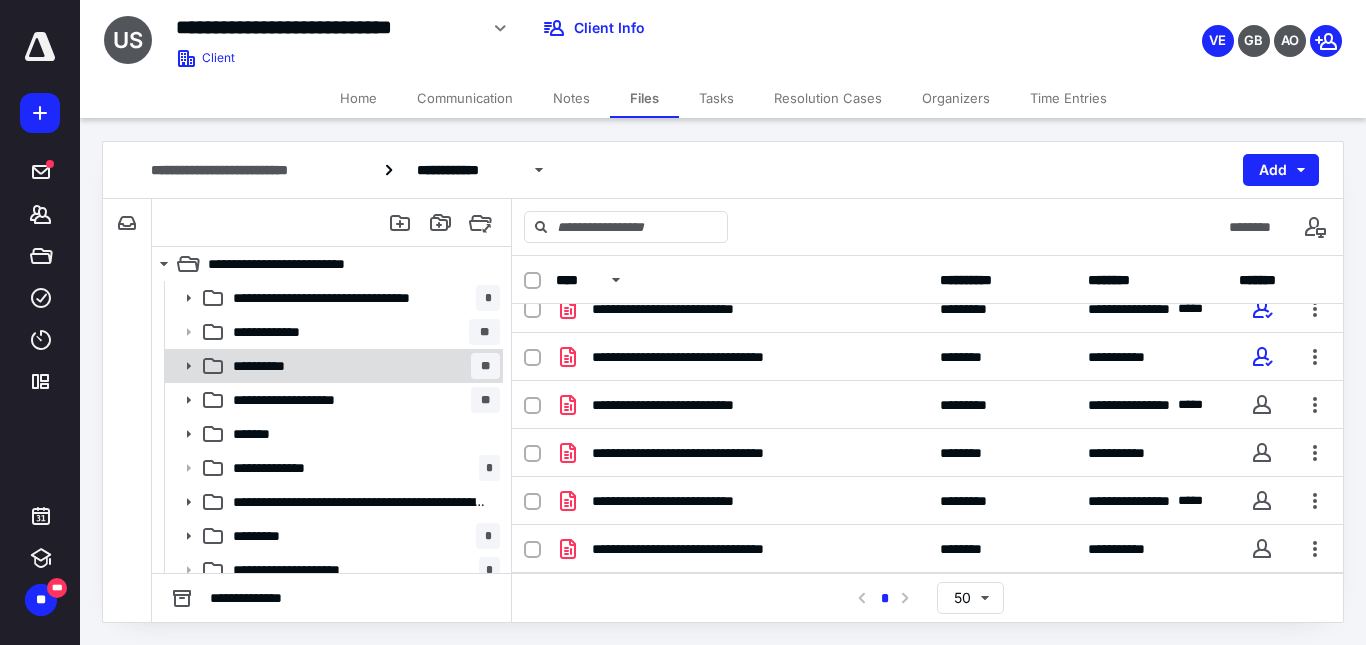 click on "**********" at bounding box center (332, 366) 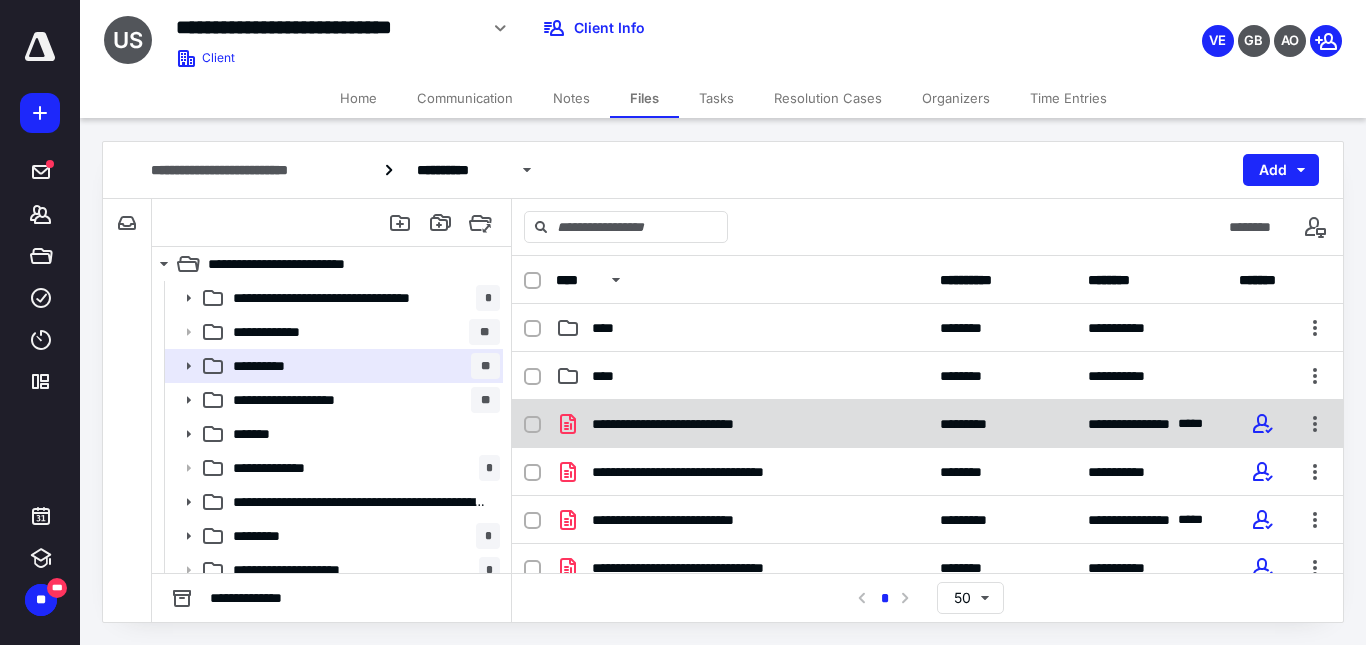 scroll, scrollTop: 403, scrollLeft: 0, axis: vertical 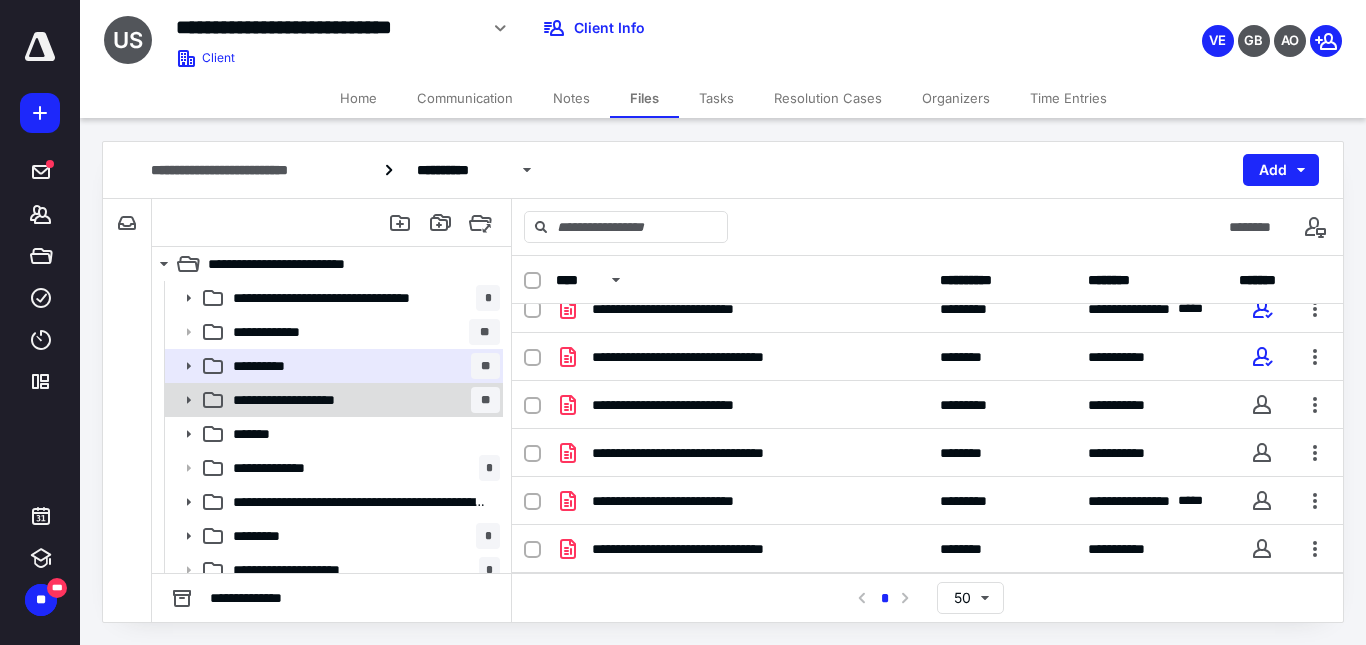 click on "**********" at bounding box center (301, 400) 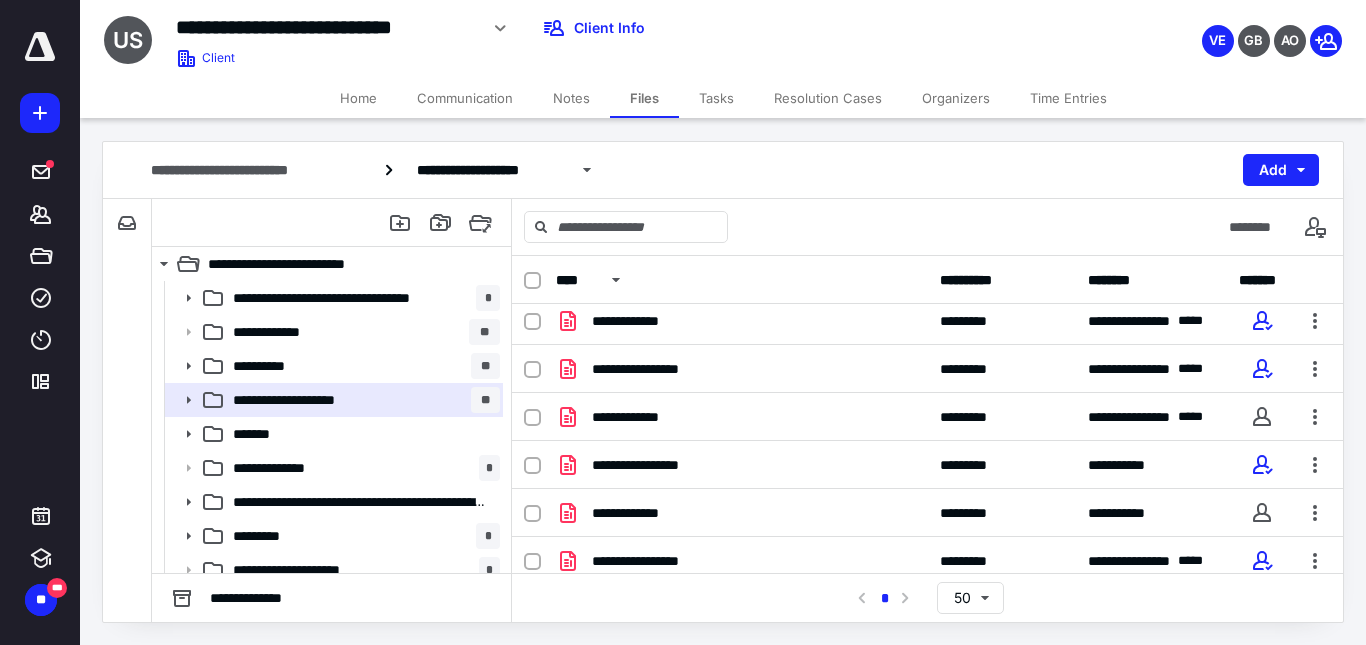 scroll, scrollTop: 355, scrollLeft: 0, axis: vertical 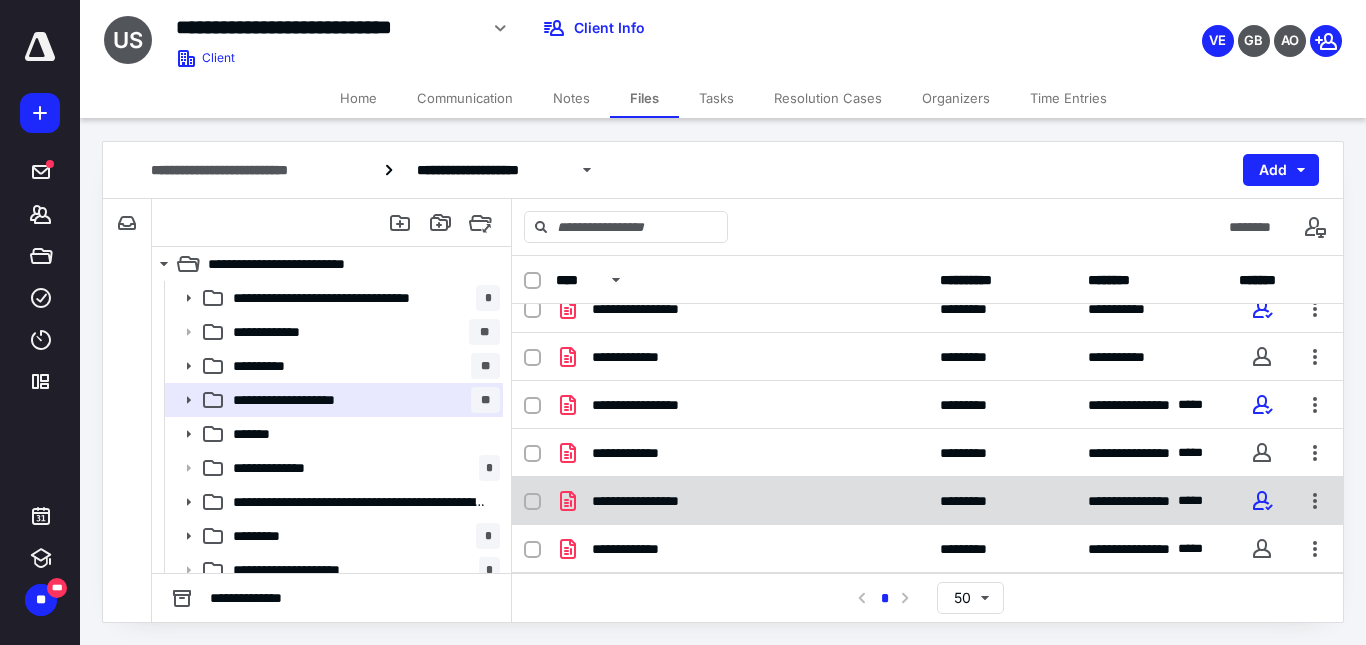 click on "**********" at bounding box center (655, 501) 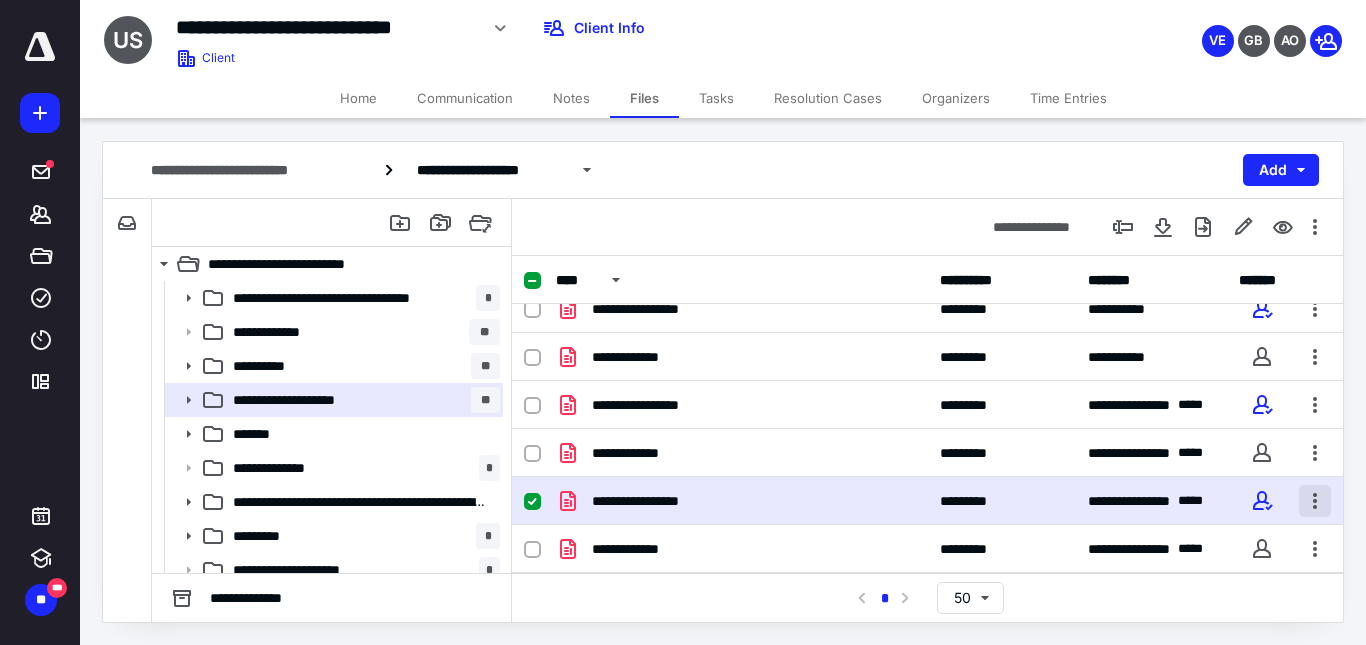 click at bounding box center (1315, 501) 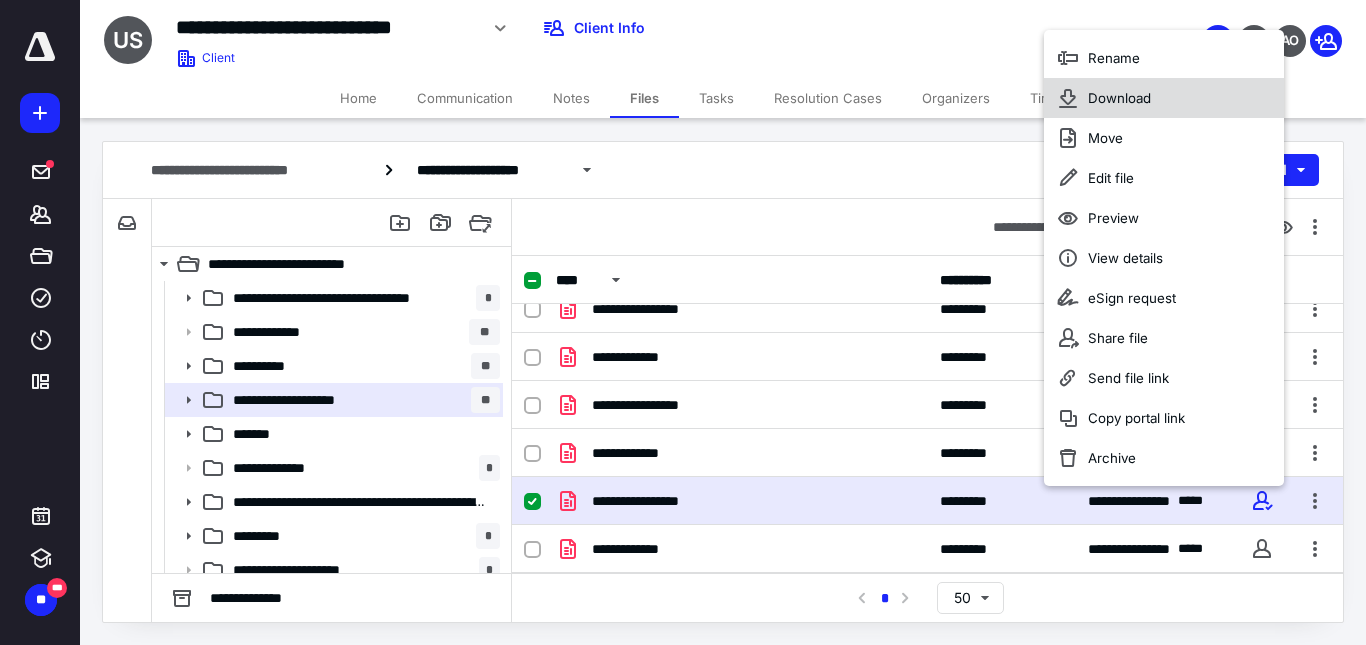 click on "Download" at bounding box center [1164, 98] 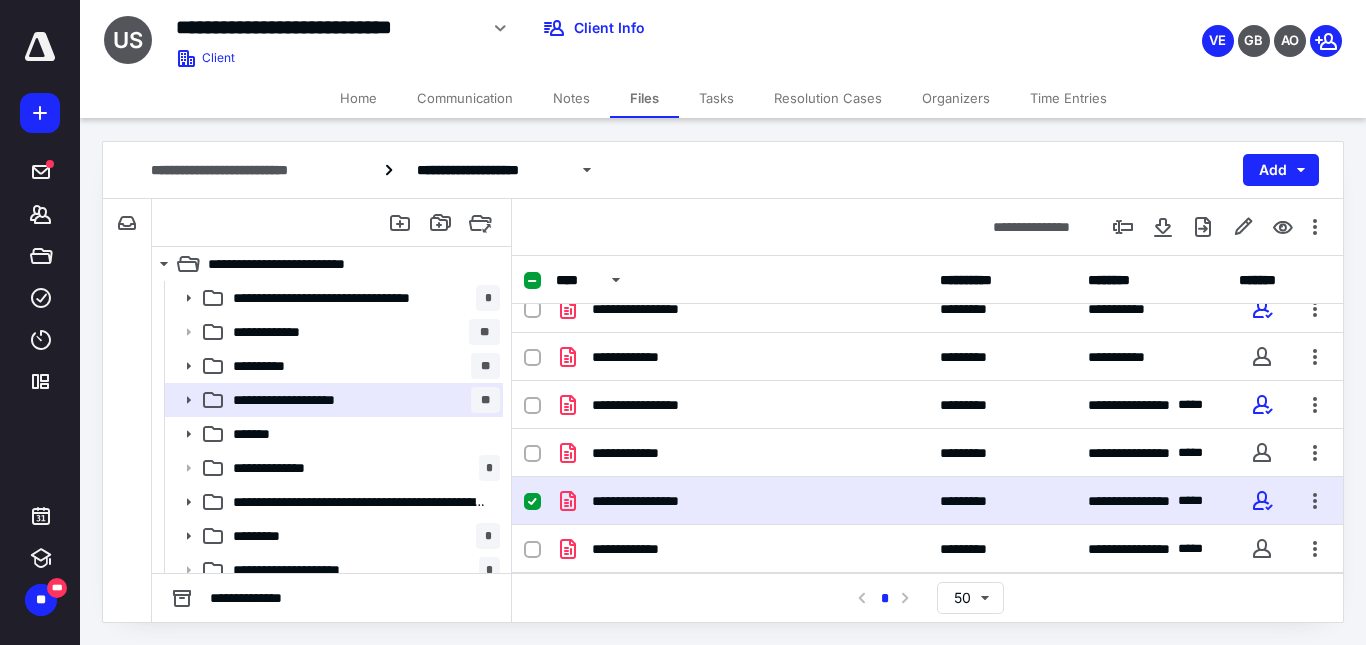click 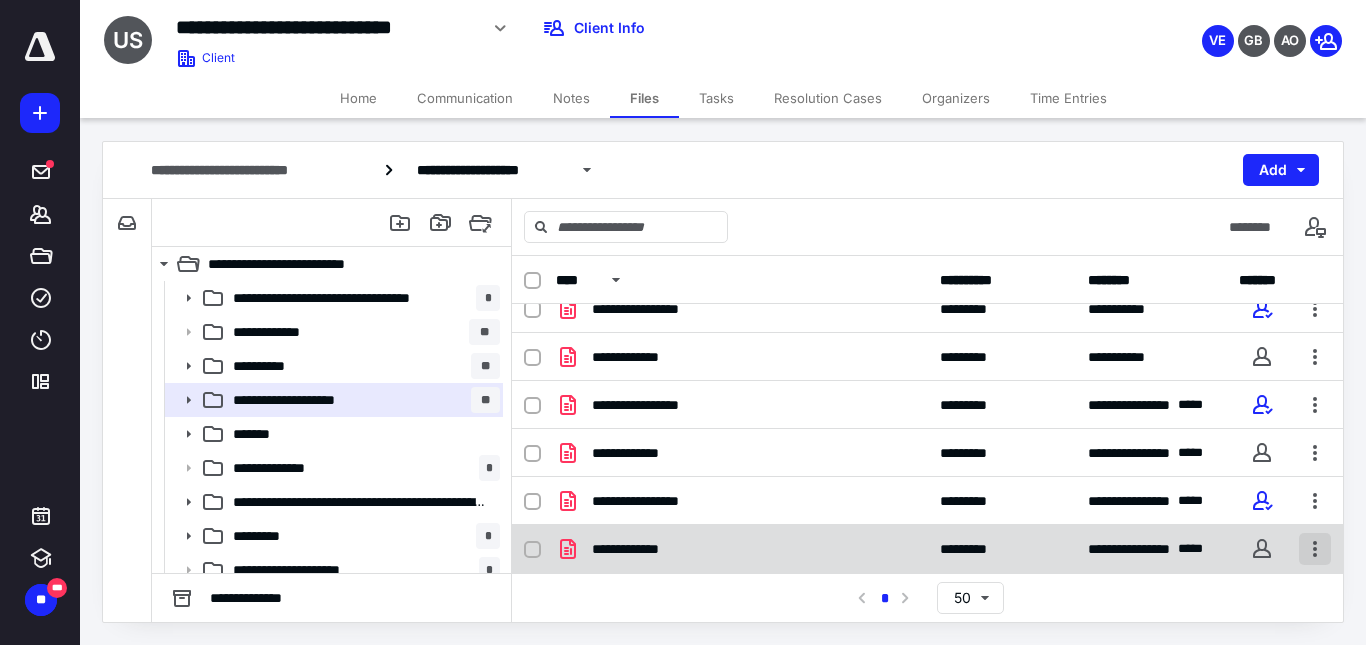 click at bounding box center (1315, 549) 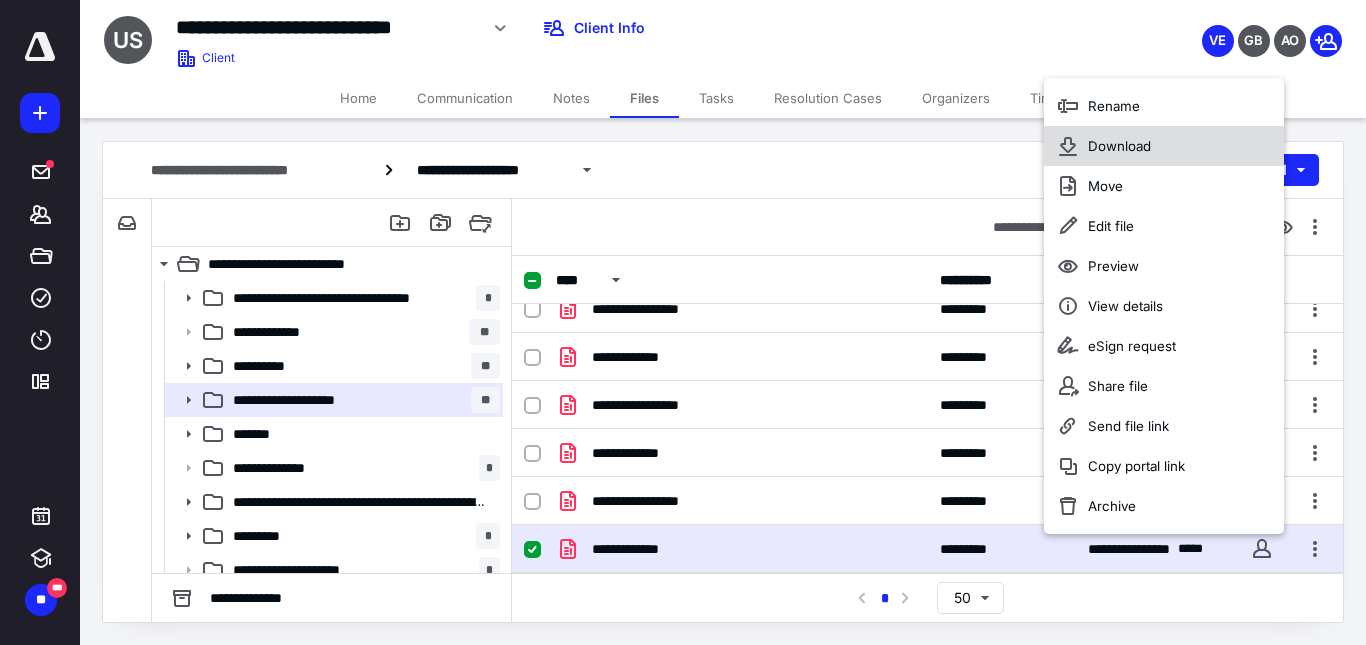 click on "Download" at bounding box center (1119, 146) 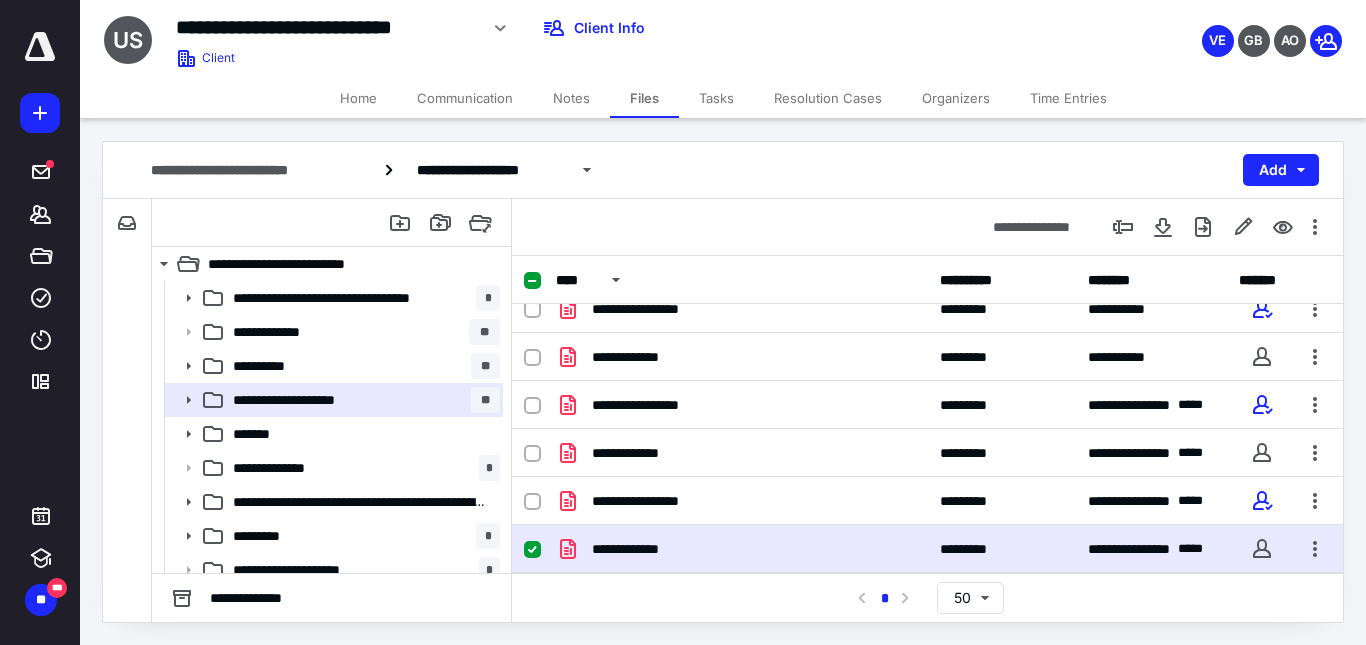 click on "**********" at bounding box center (927, 549) 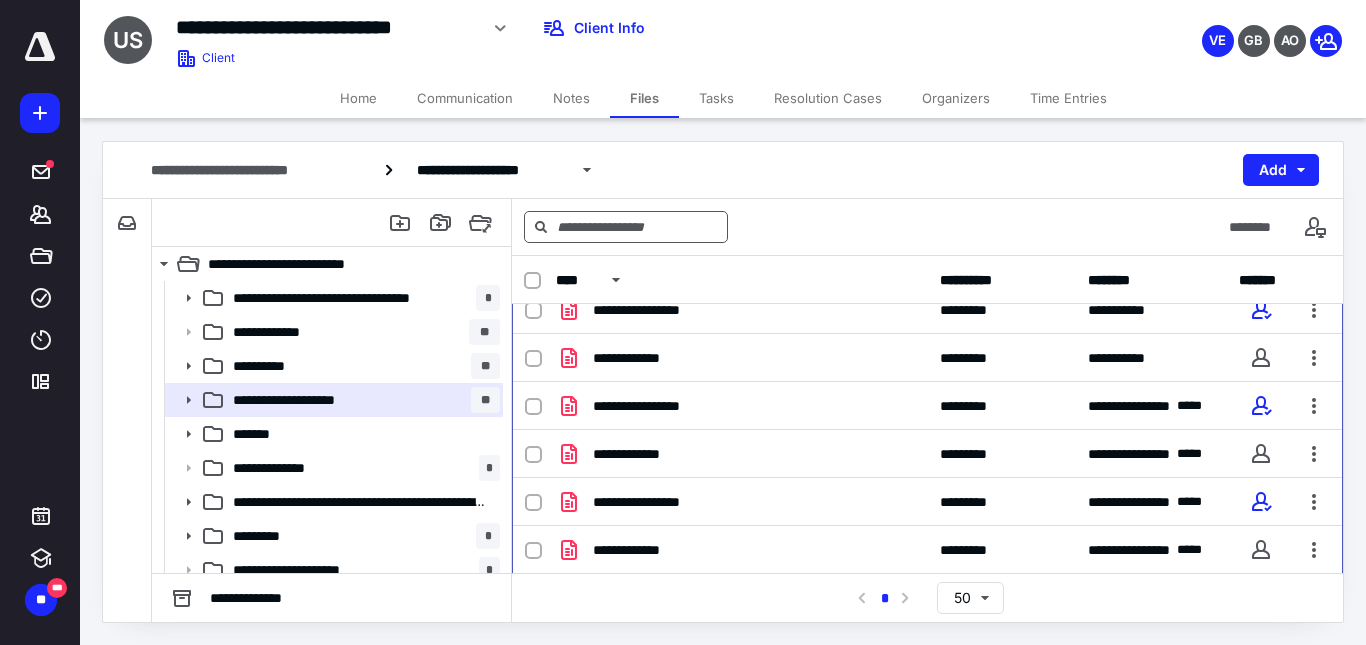 scroll, scrollTop: 356, scrollLeft: 0, axis: vertical 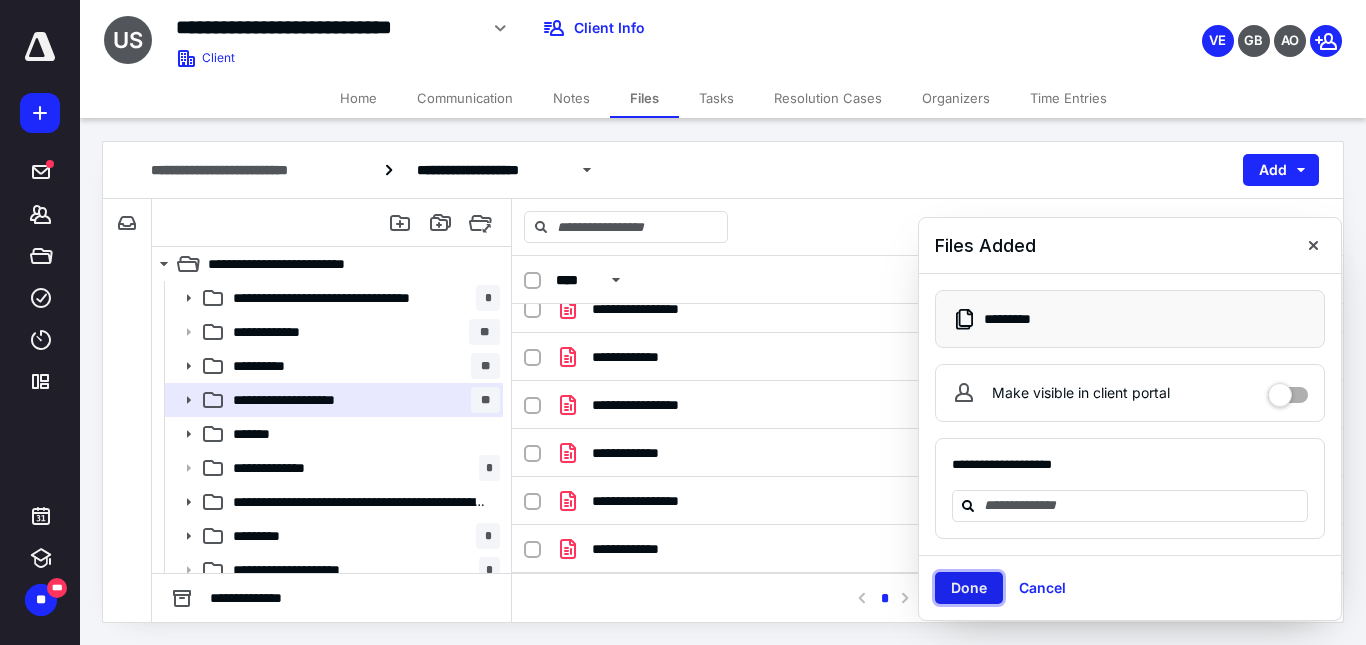 click on "Done" at bounding box center (969, 588) 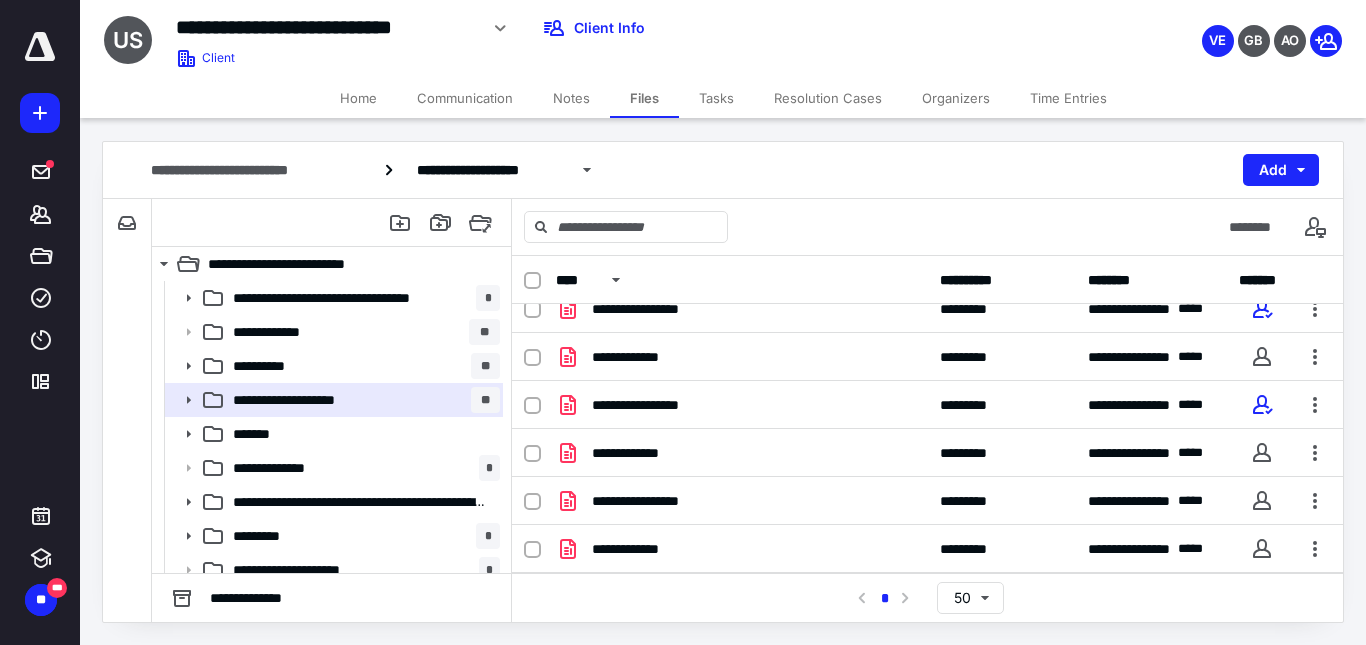 click on "**********" at bounding box center [723, 170] 